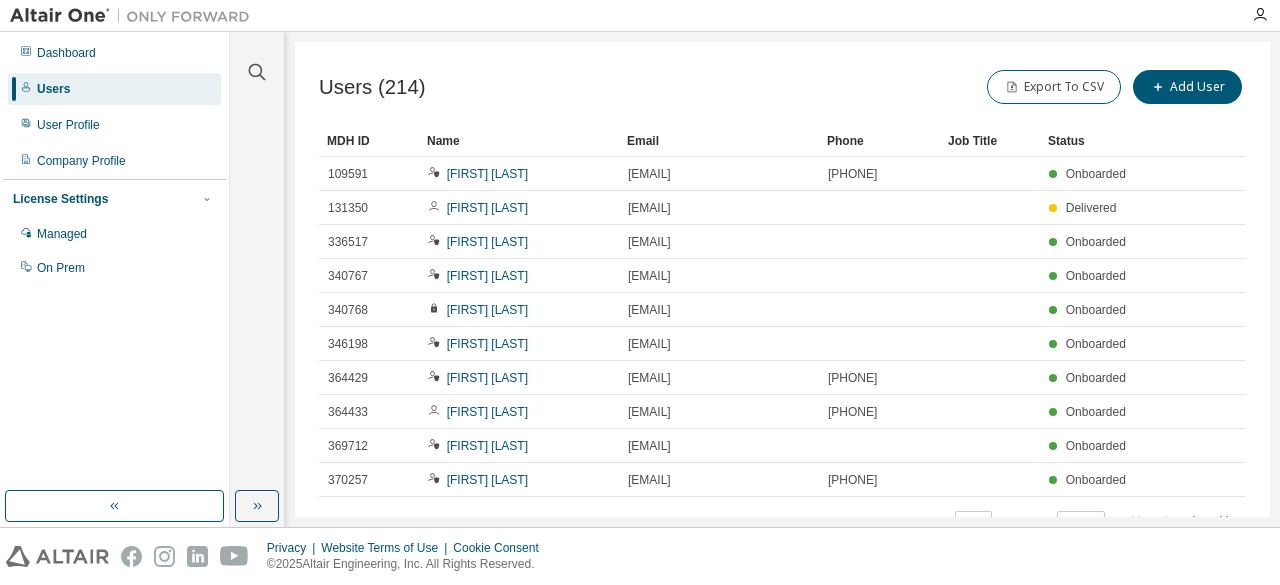 scroll, scrollTop: 0, scrollLeft: 0, axis: both 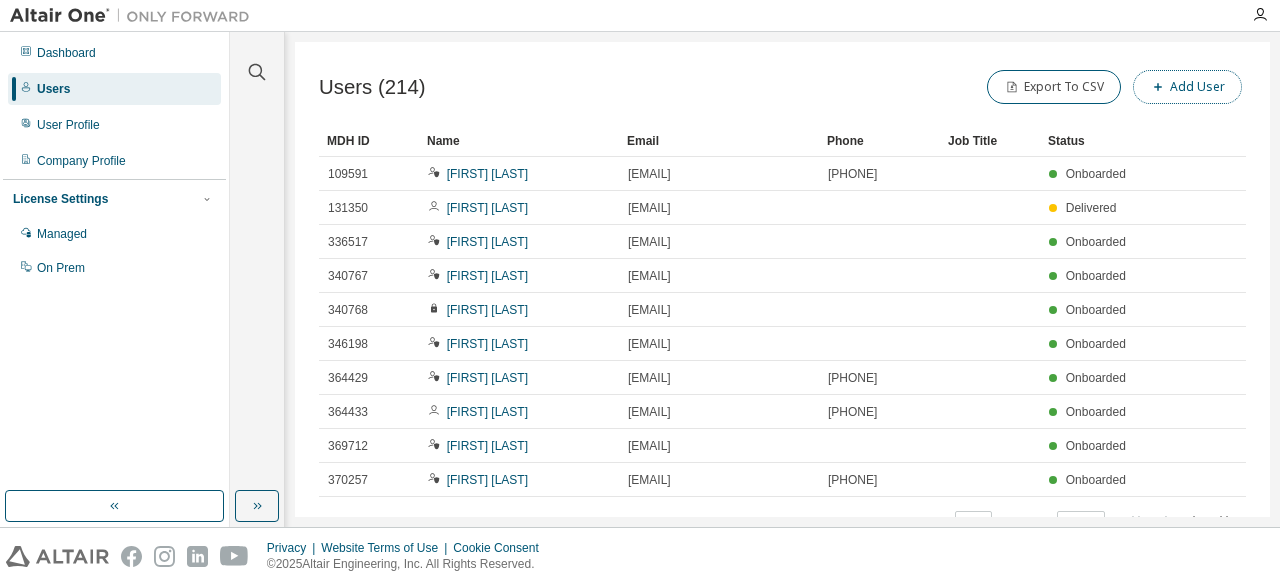 click on "Add User" at bounding box center (1187, 87) 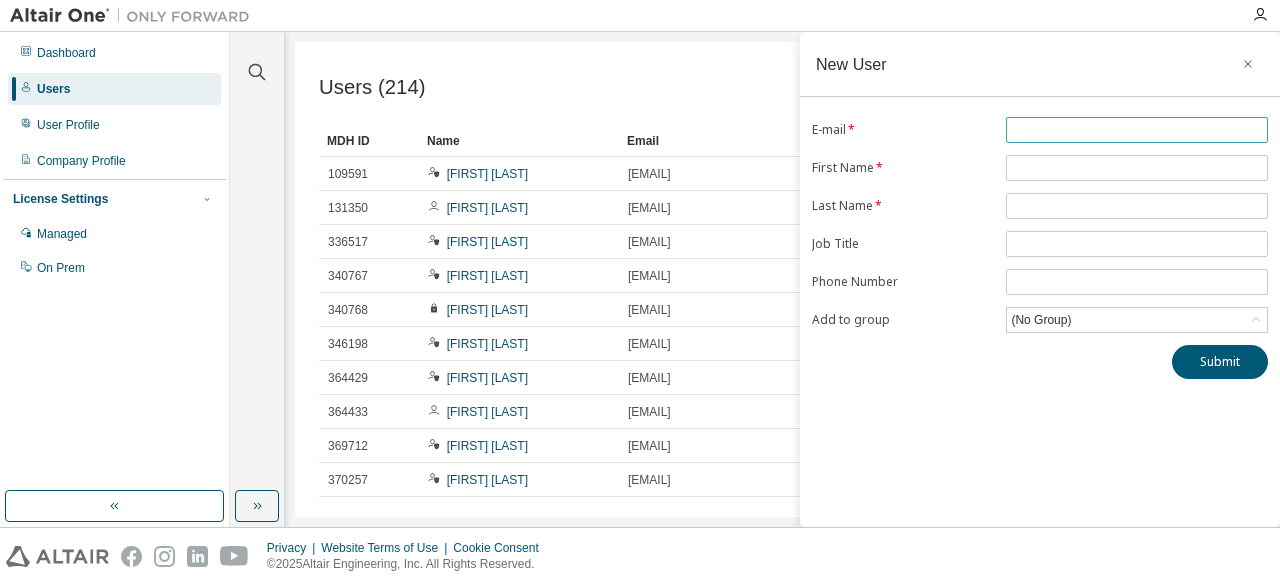 click at bounding box center (1137, 130) 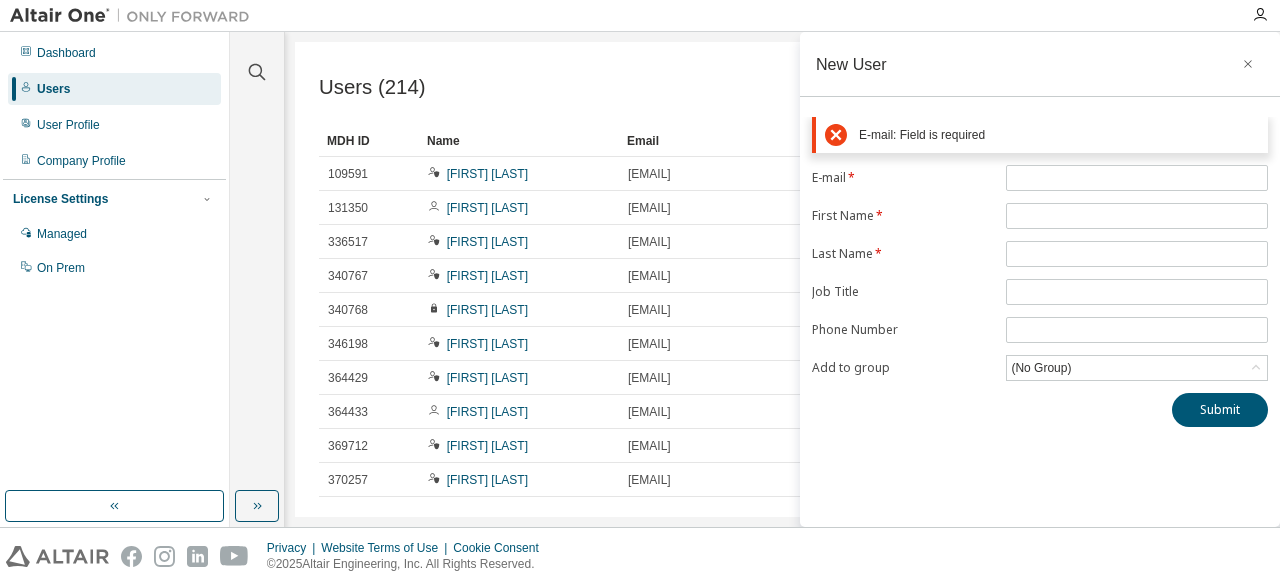 click on "New User E-mail: Field is required E-mail * First Name * Last Name * Job Title Phone Number Add to group (No Group) Submit" at bounding box center (1040, 279) 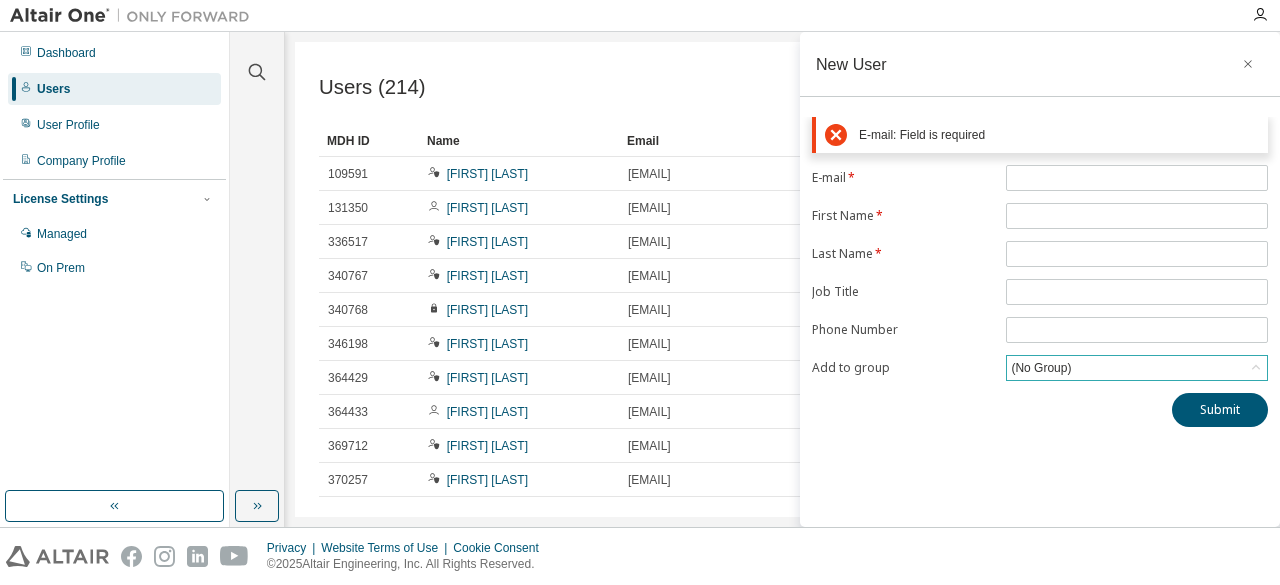 click on "(No Group)" at bounding box center [1041, 368] 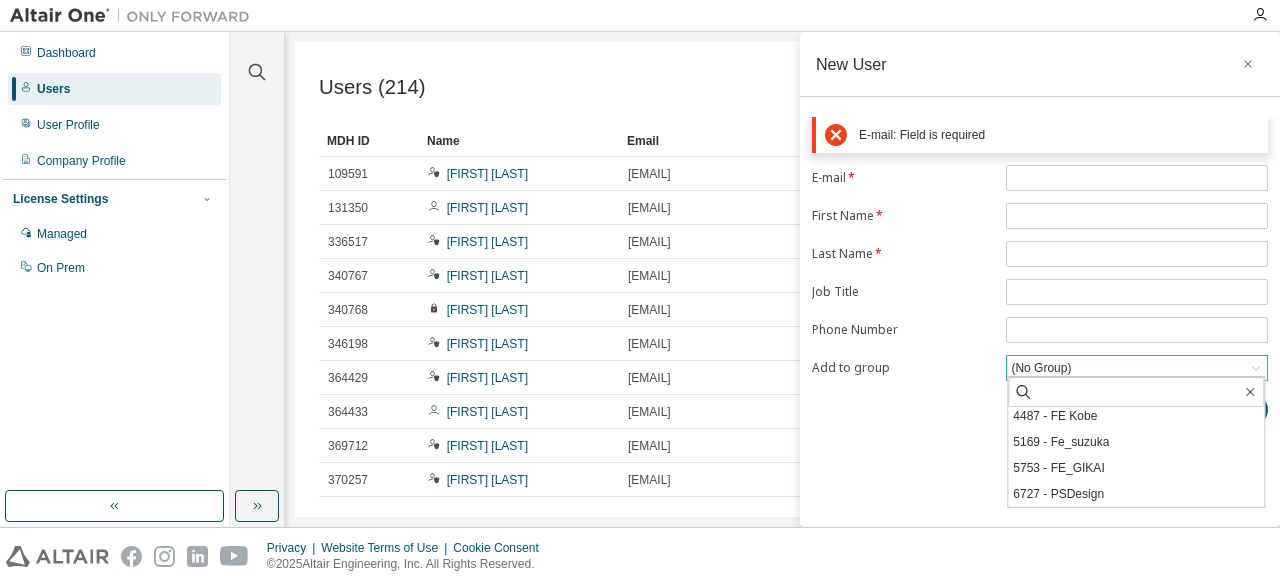 scroll, scrollTop: 0, scrollLeft: 0, axis: both 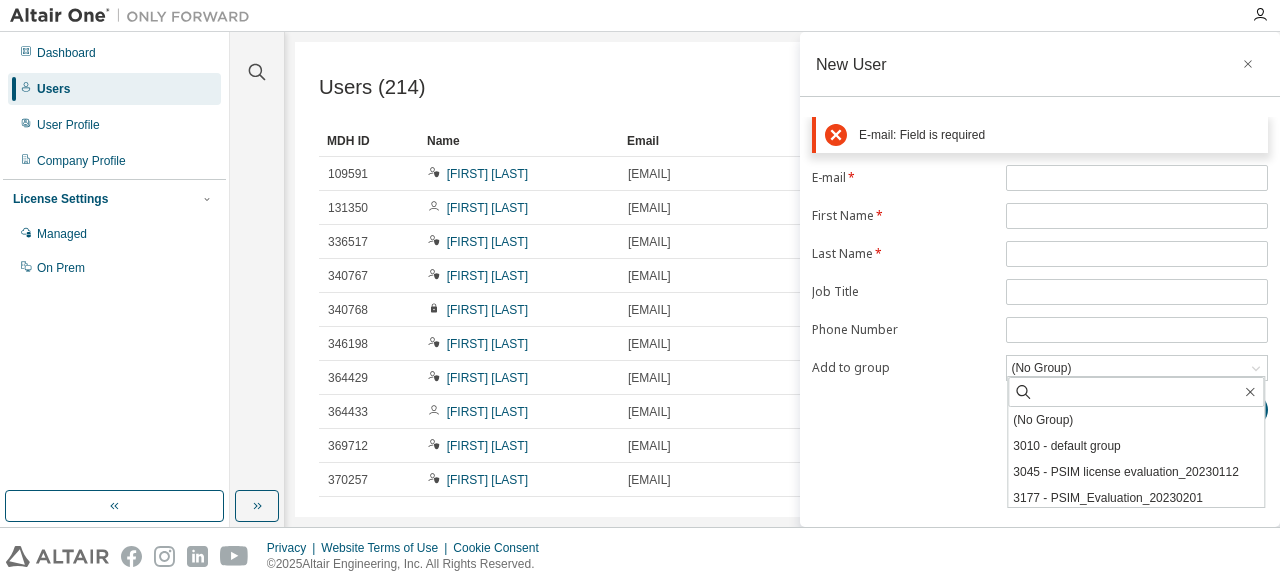 click on "New User E-mail: Field is required E-mail * First Name * Last Name * Job Title Phone Number Add to group (No Group) (No Group) 3010 - default group  3045 - PSIM license evaluation_20230112  3177 - PSIM_Evaluation_20230201  3376 - PSIM_Evaluation20230301  3581 - PSIM_femie  3932 - enehen  4236 - FE_SEMICONDUCTOR_IC  4248 - KogyoDennetsuSekkei  4487 - FE Kobe  5169 - Fe_suzuka  5753 - FE_GIKAI  6727 - PSDesign  Submit" at bounding box center (1040, 279) 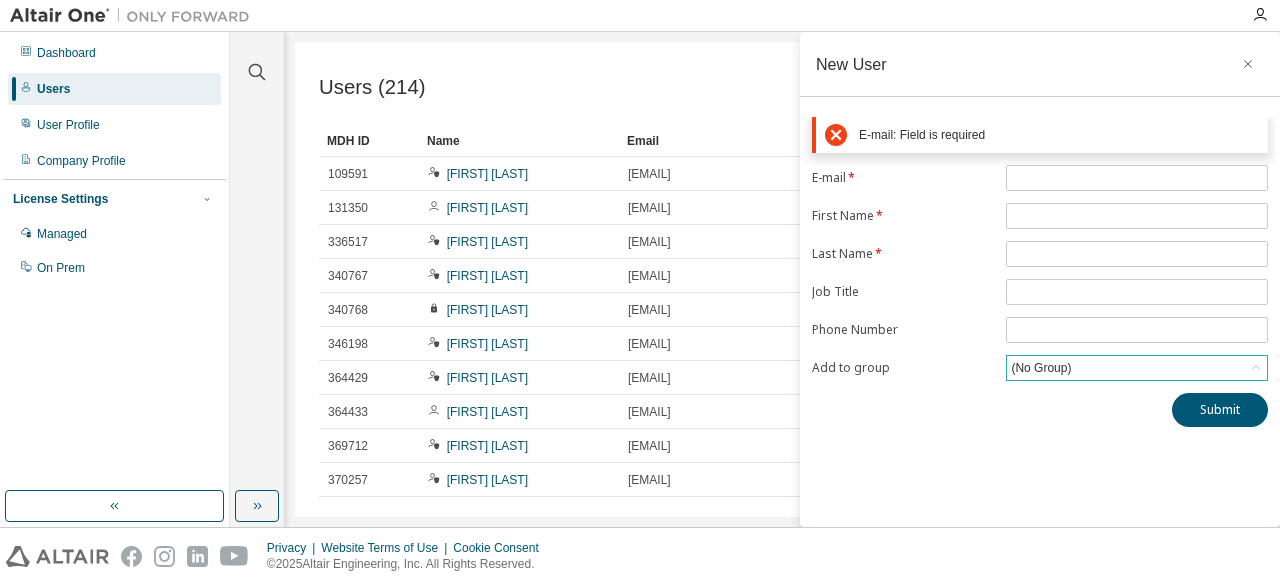 click on "(No Group)" at bounding box center (1041, 368) 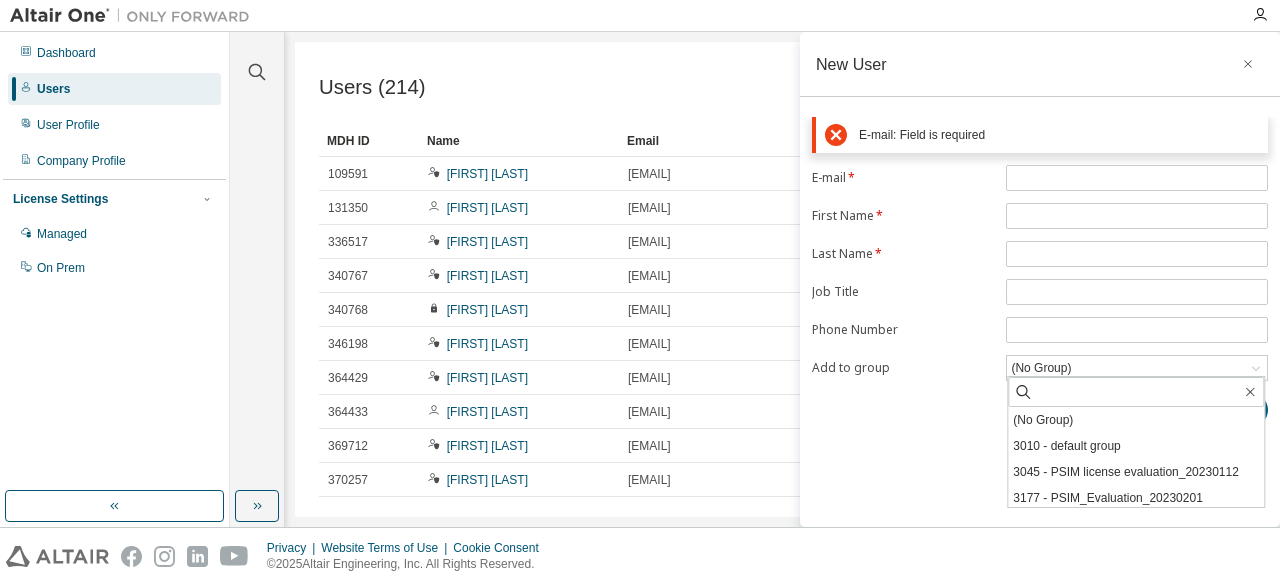 click on "Add to group" at bounding box center [903, 368] 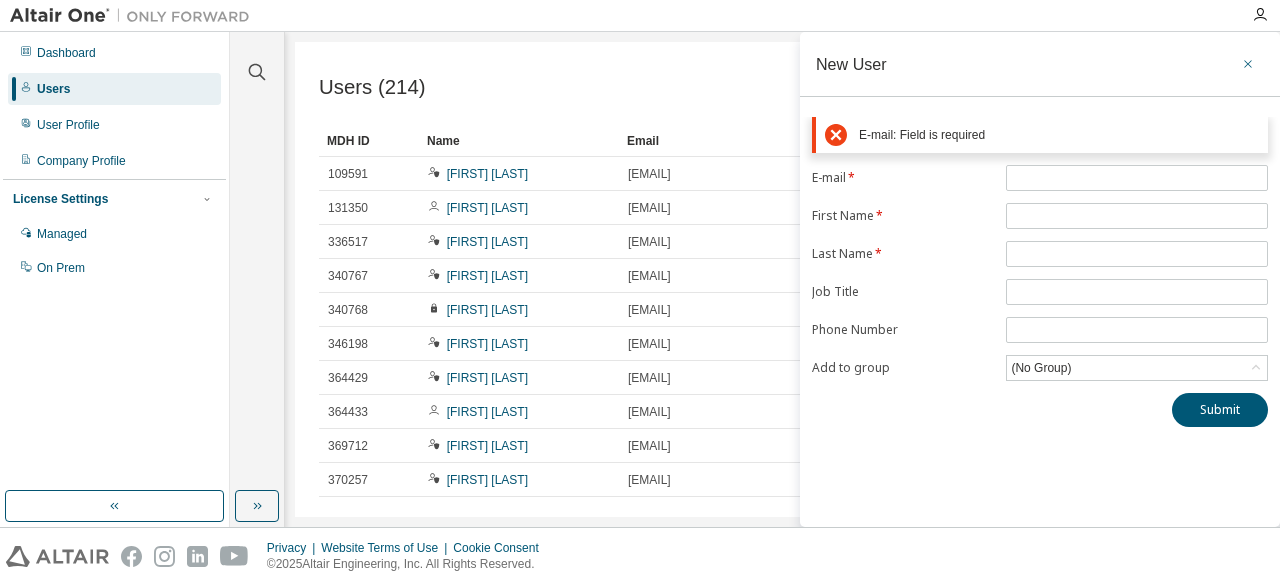 click 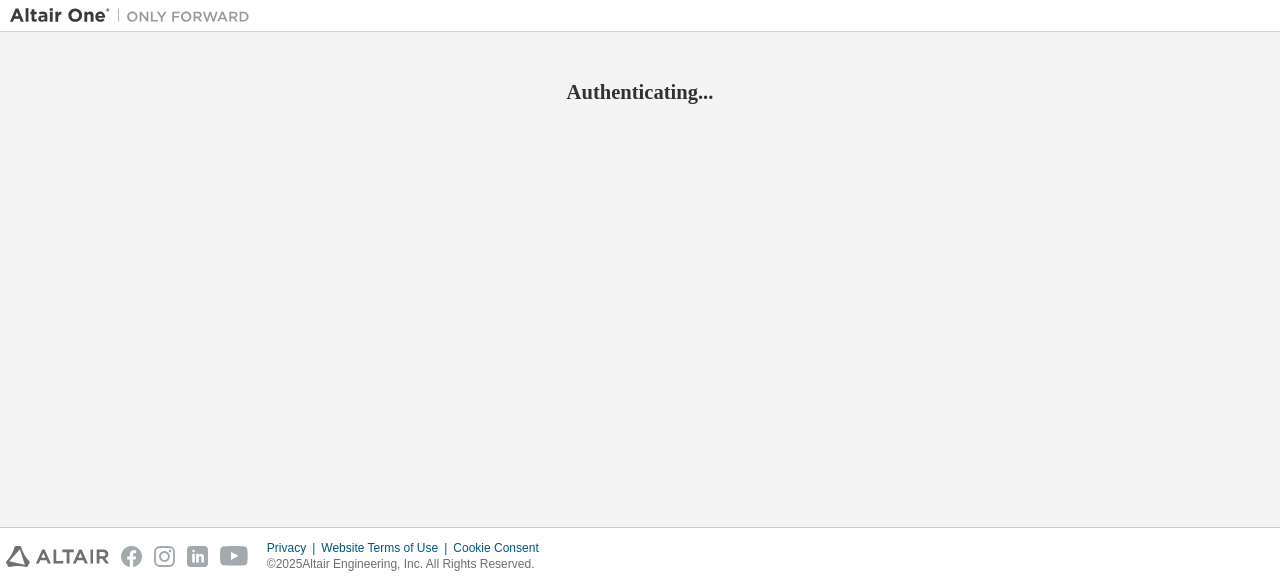 scroll, scrollTop: 0, scrollLeft: 0, axis: both 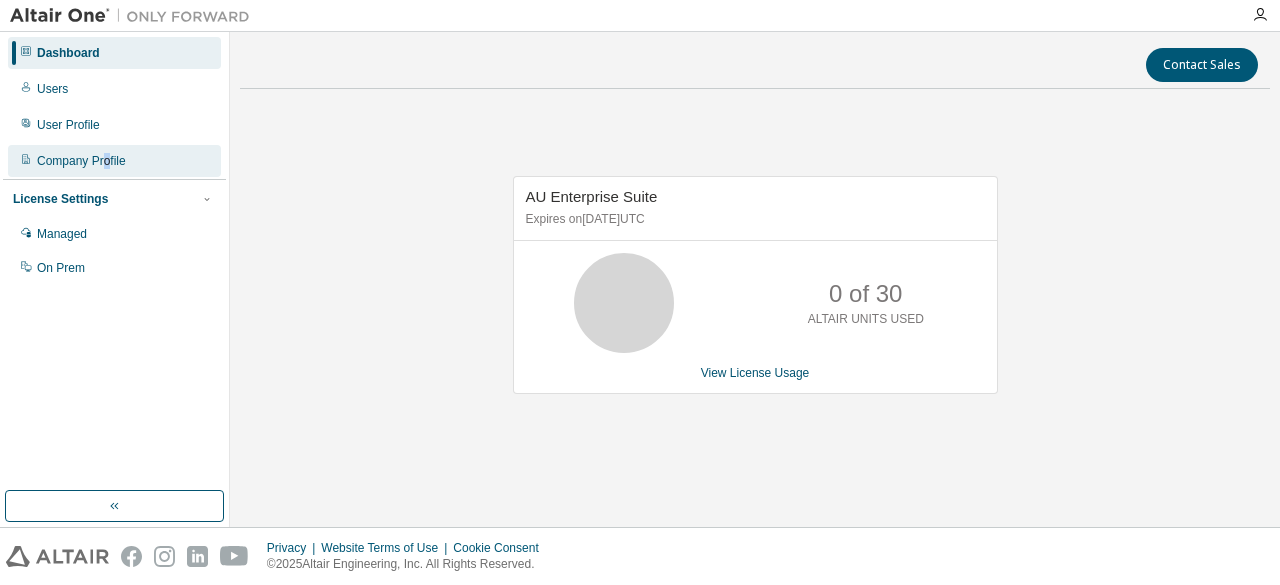click on "Company Profile" at bounding box center (114, 161) 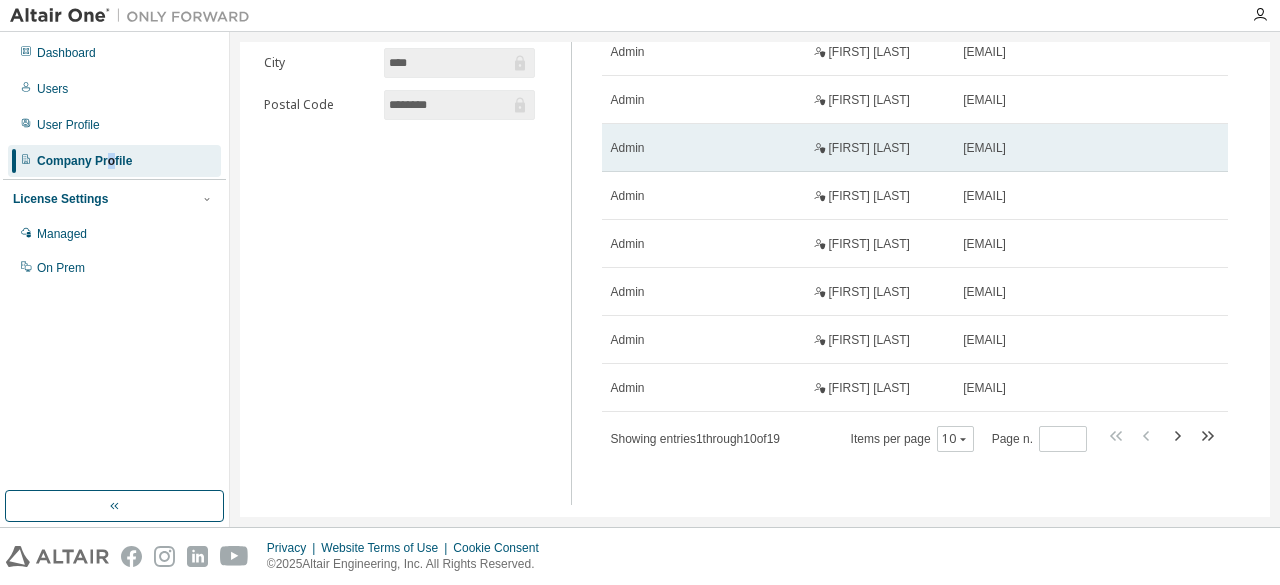 scroll, scrollTop: 0, scrollLeft: 0, axis: both 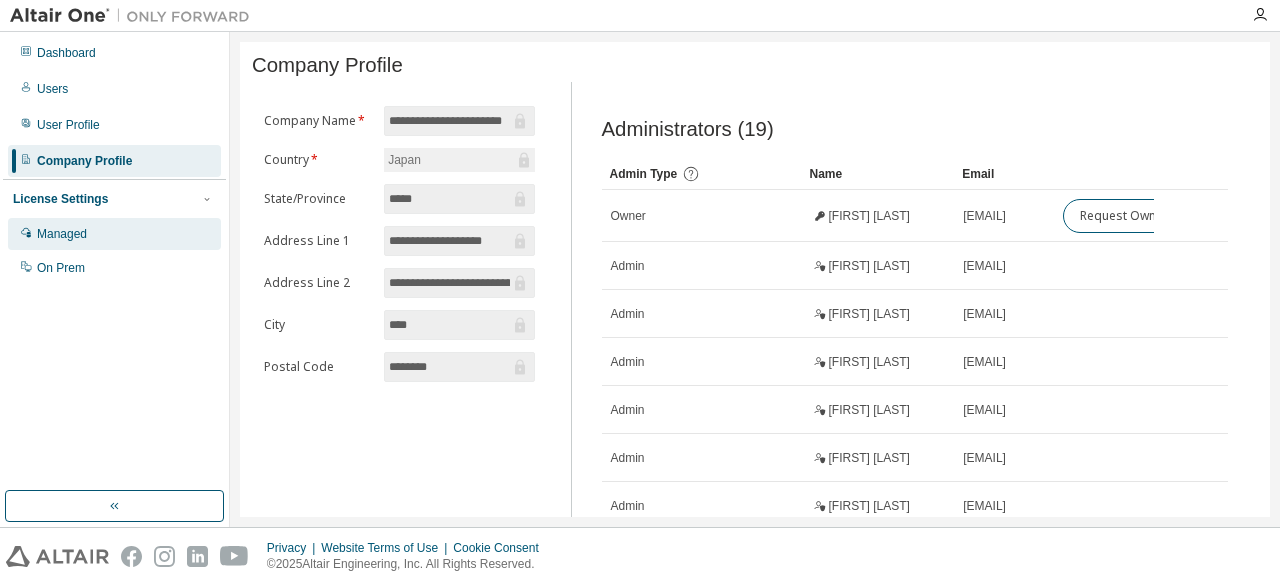 click on "Managed" at bounding box center [62, 234] 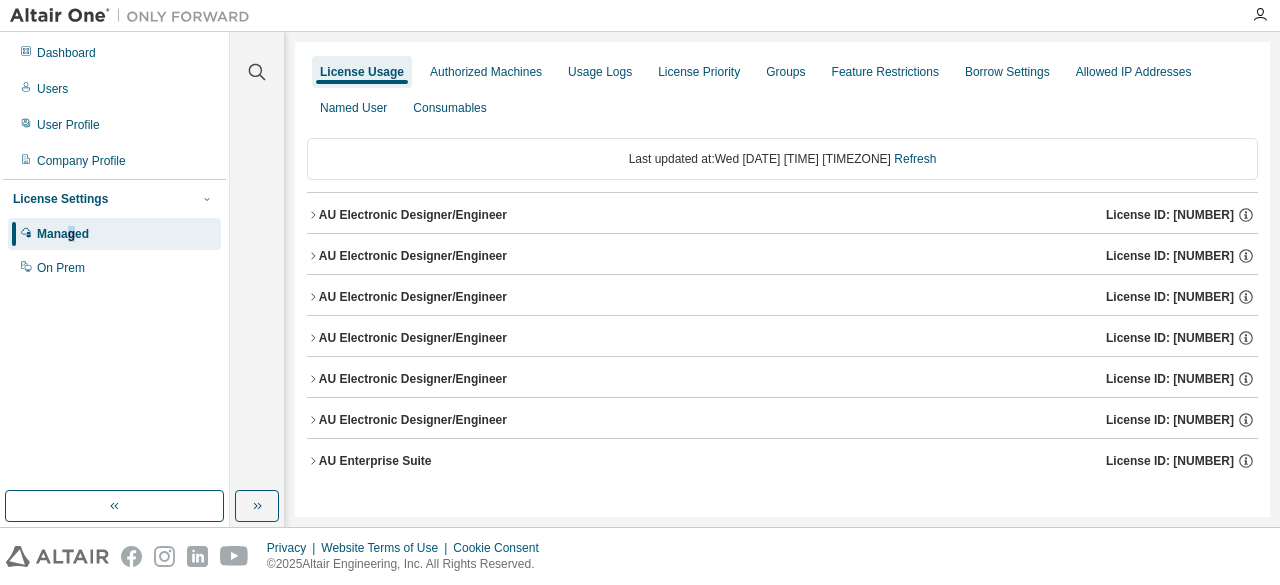 click 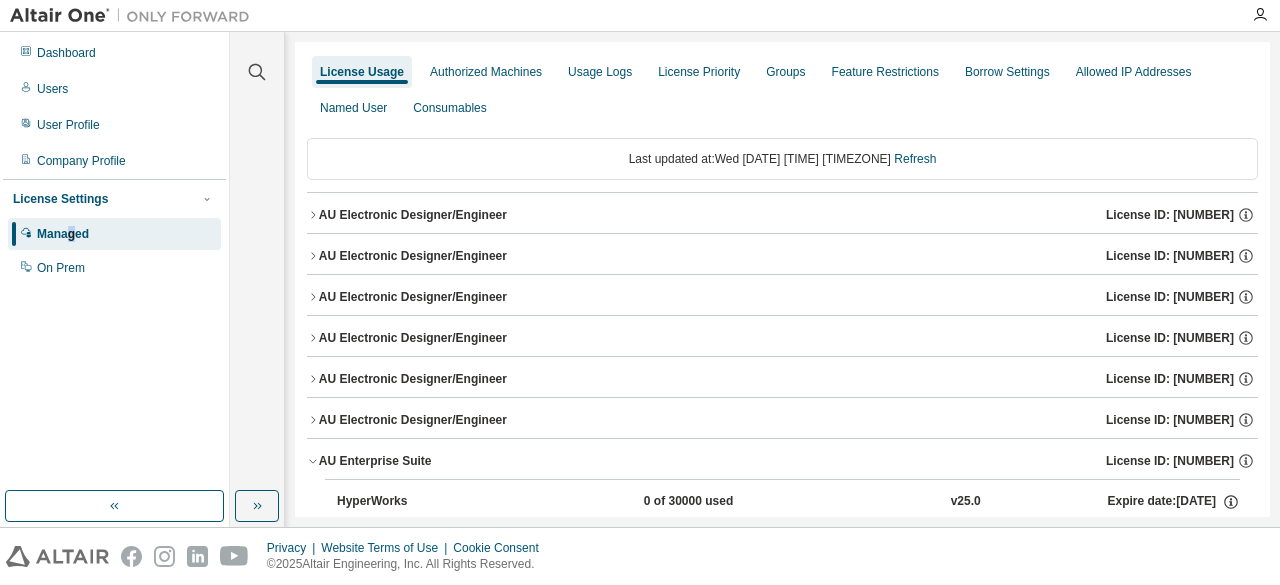 scroll, scrollTop: 100, scrollLeft: 0, axis: vertical 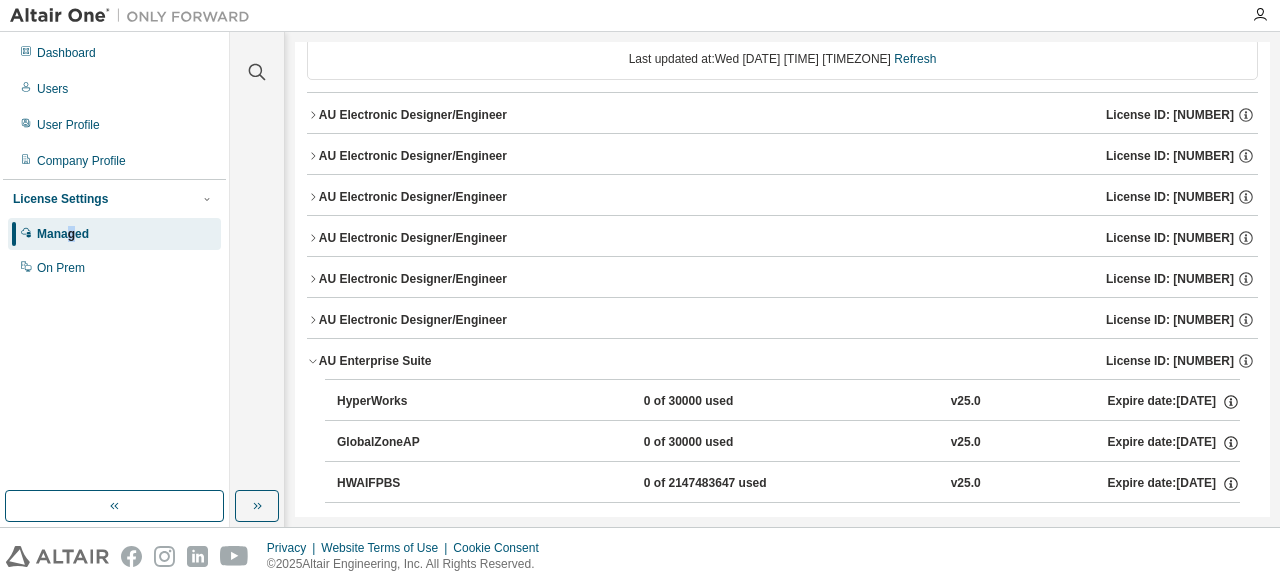click on "AU Electronic Designer/Engineer License ID: [NUMBER]" at bounding box center [782, 320] 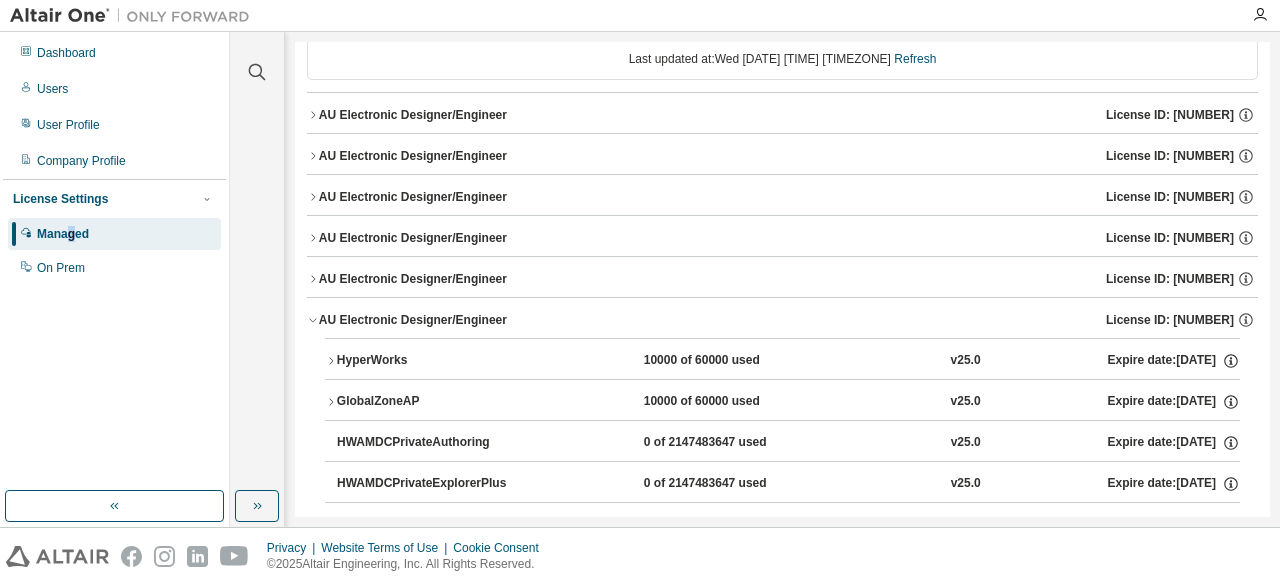 click on "AU Electronic Designer/Engineer License ID: [NUMBER]" at bounding box center (782, 320) 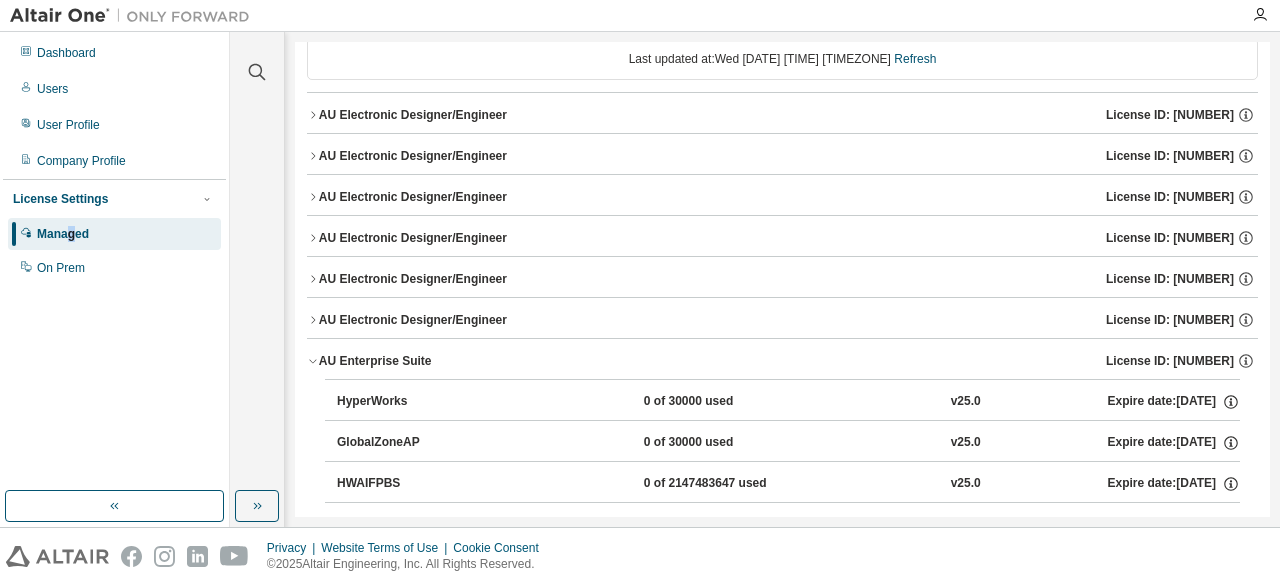 click on "AU Electronic Designer/Engineer License ID: [NUMBER]" at bounding box center [782, 197] 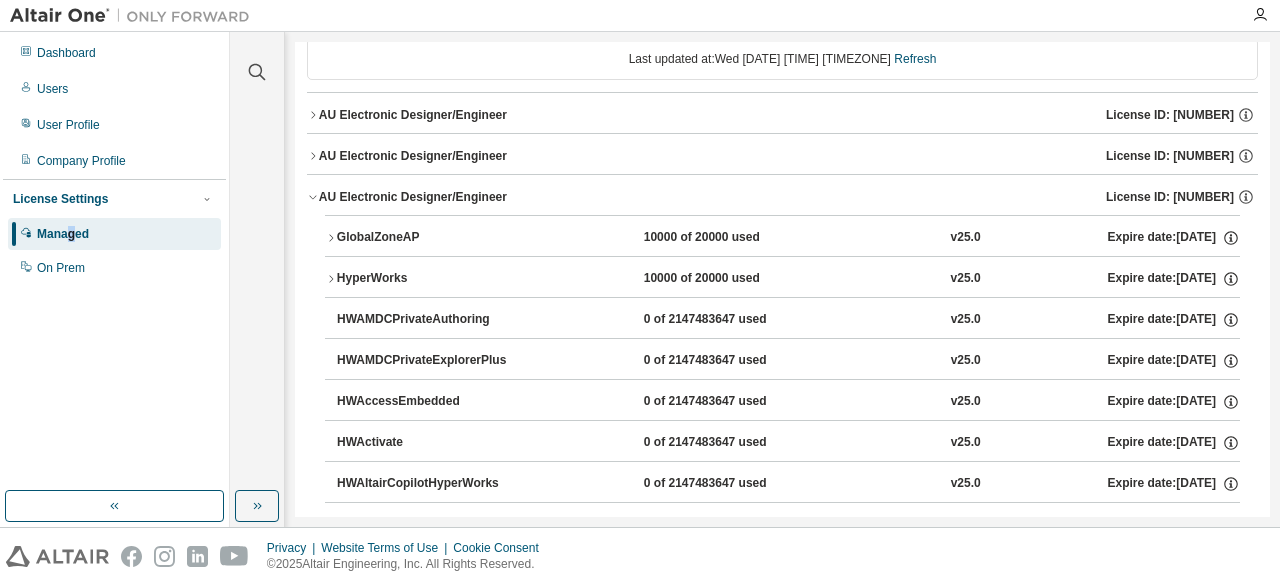 click on "AU Electronic Designer/Engineer" at bounding box center [413, 197] 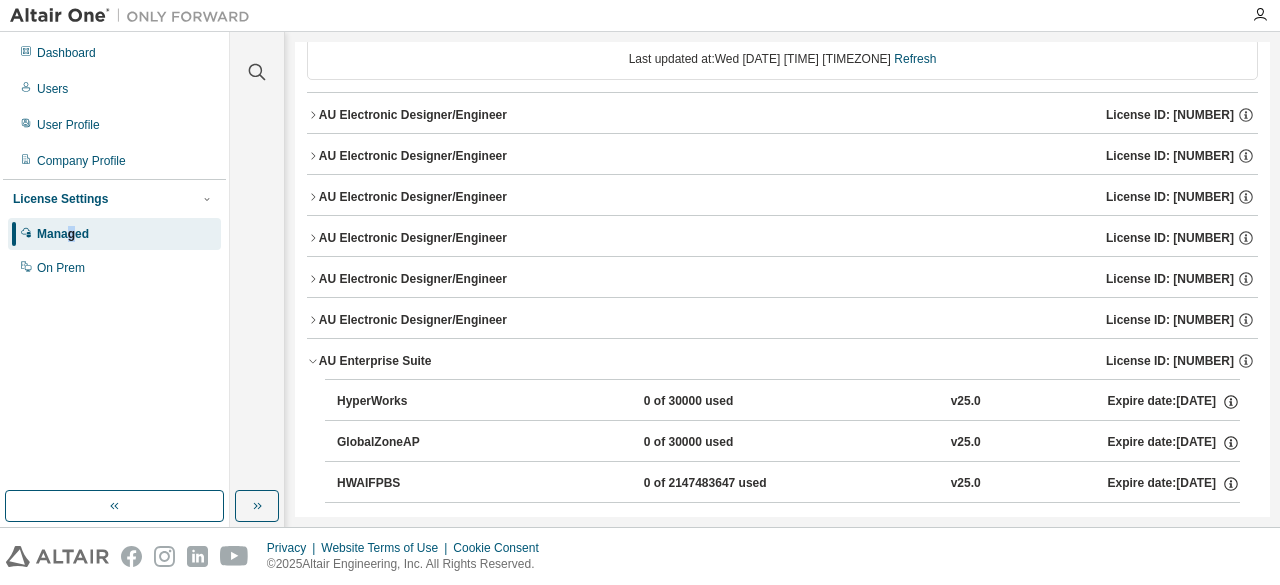 click on "AU Electronic Designer/Engineer" at bounding box center [413, 197] 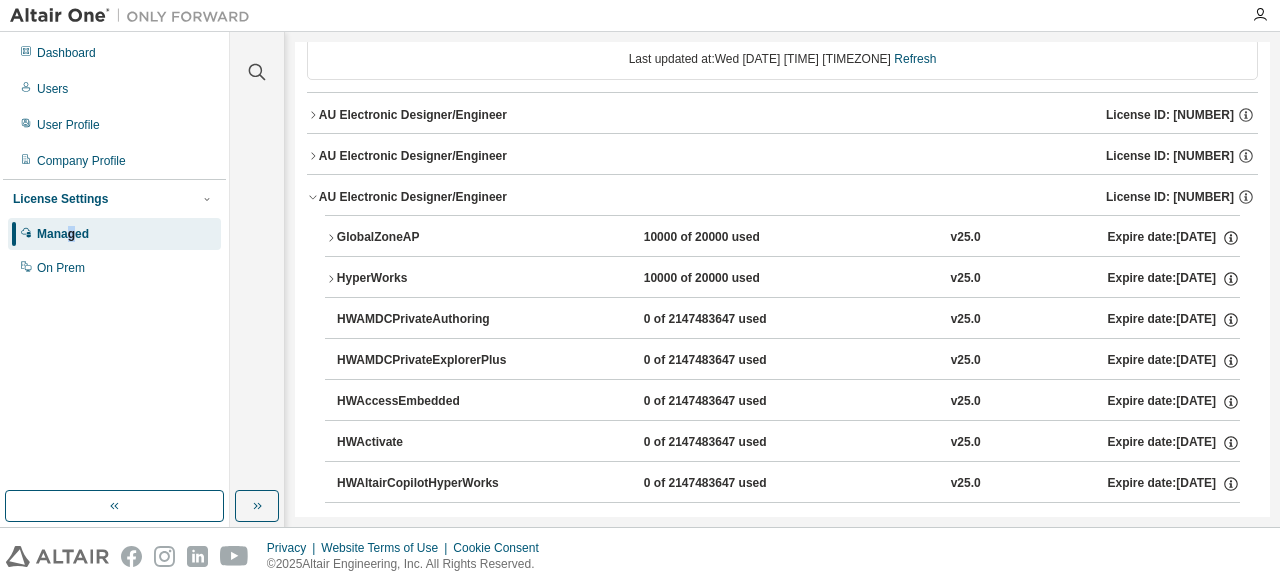 click on "AU Electronic Designer/Engineer" at bounding box center (413, 197) 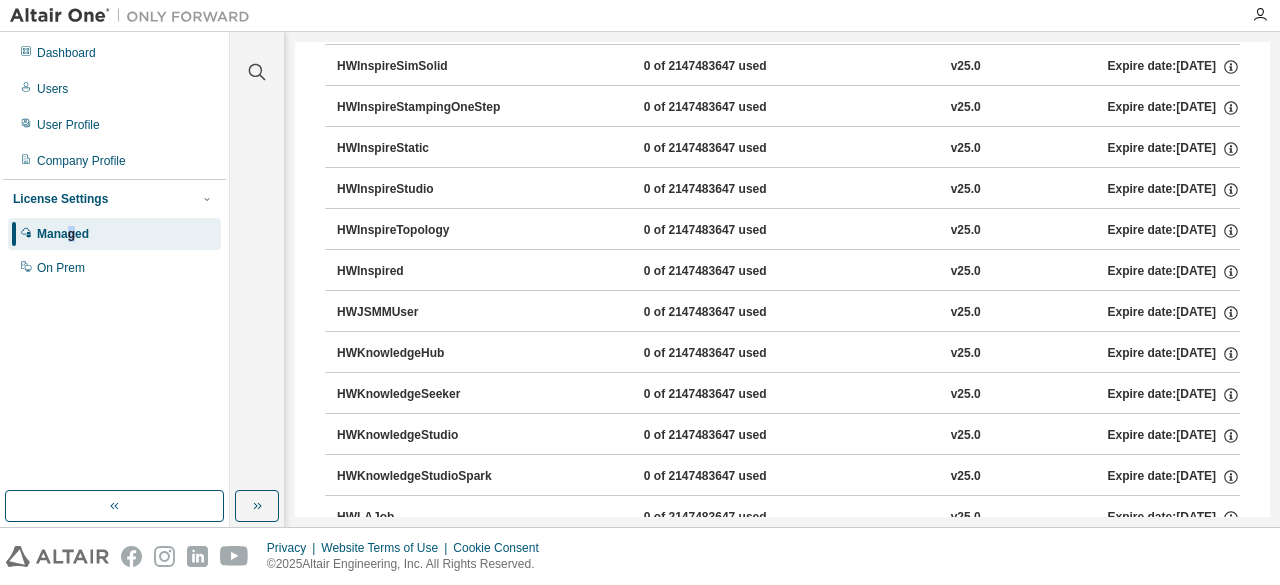 scroll, scrollTop: 7800, scrollLeft: 0, axis: vertical 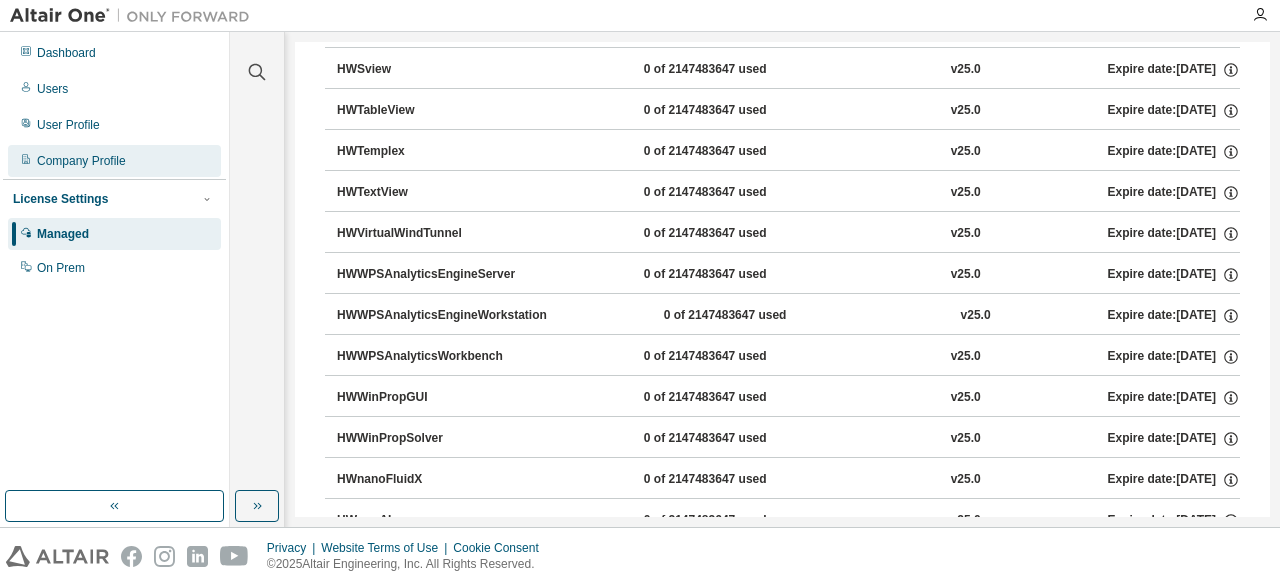 click on "Company Profile" at bounding box center (81, 161) 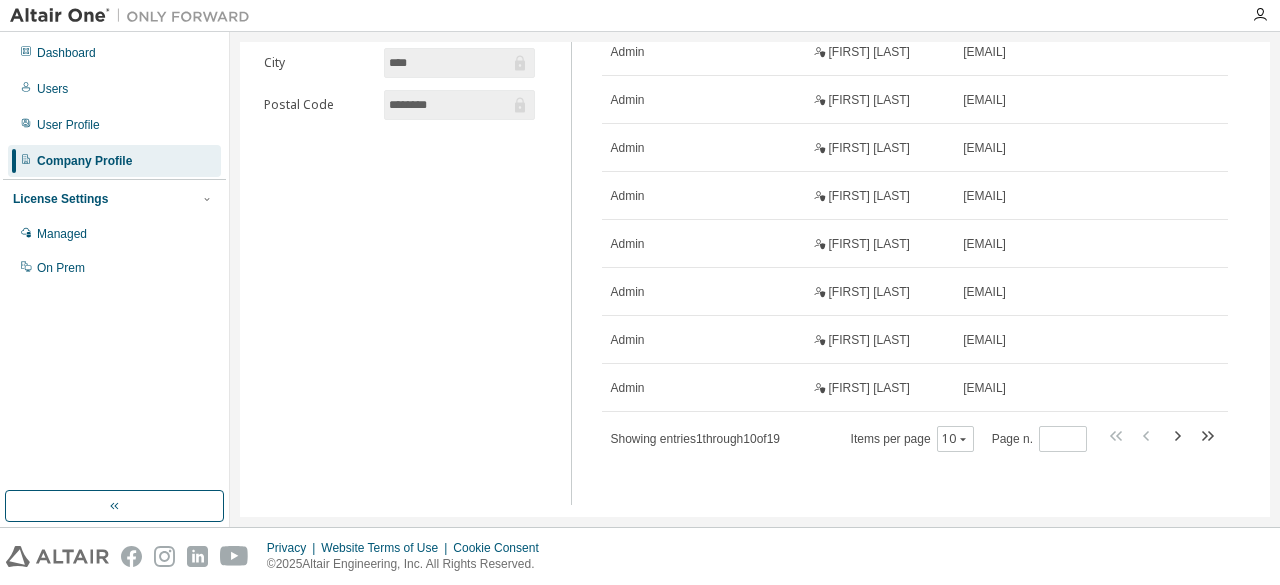 scroll, scrollTop: 0, scrollLeft: 0, axis: both 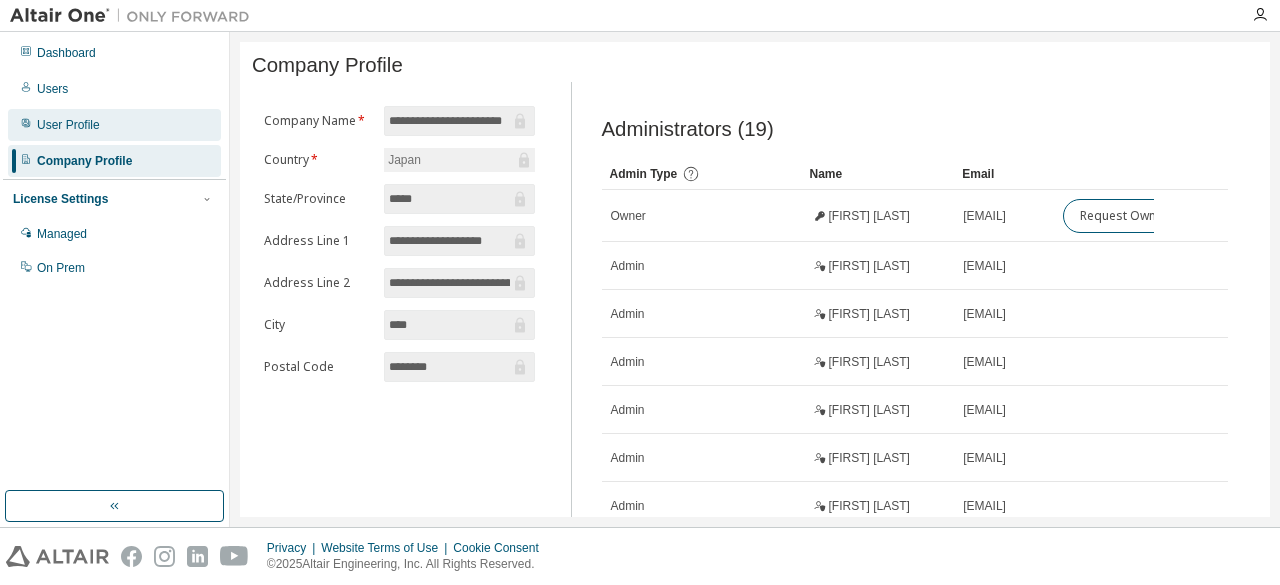 click on "User Profile" at bounding box center [114, 125] 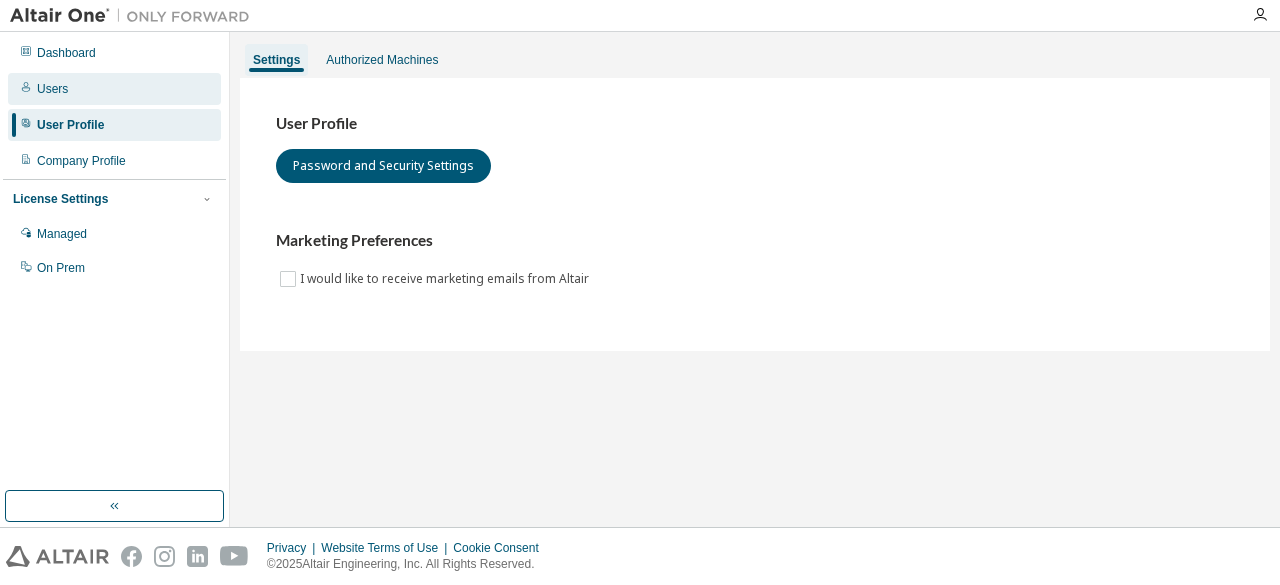 click on "Users" at bounding box center [114, 89] 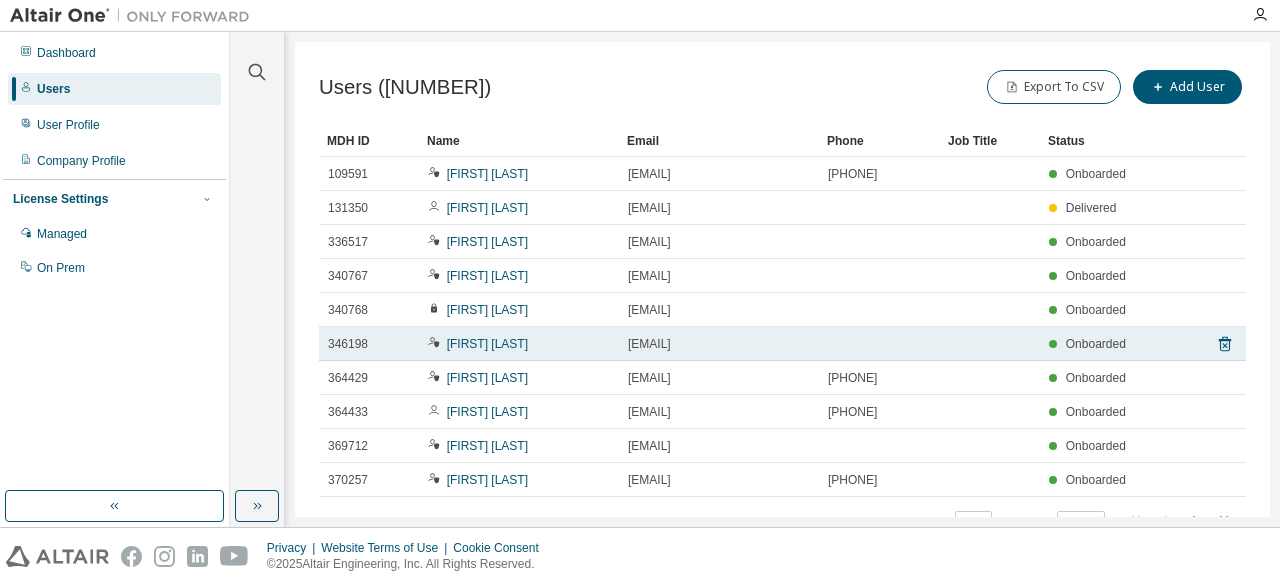 scroll, scrollTop: 168, scrollLeft: 0, axis: vertical 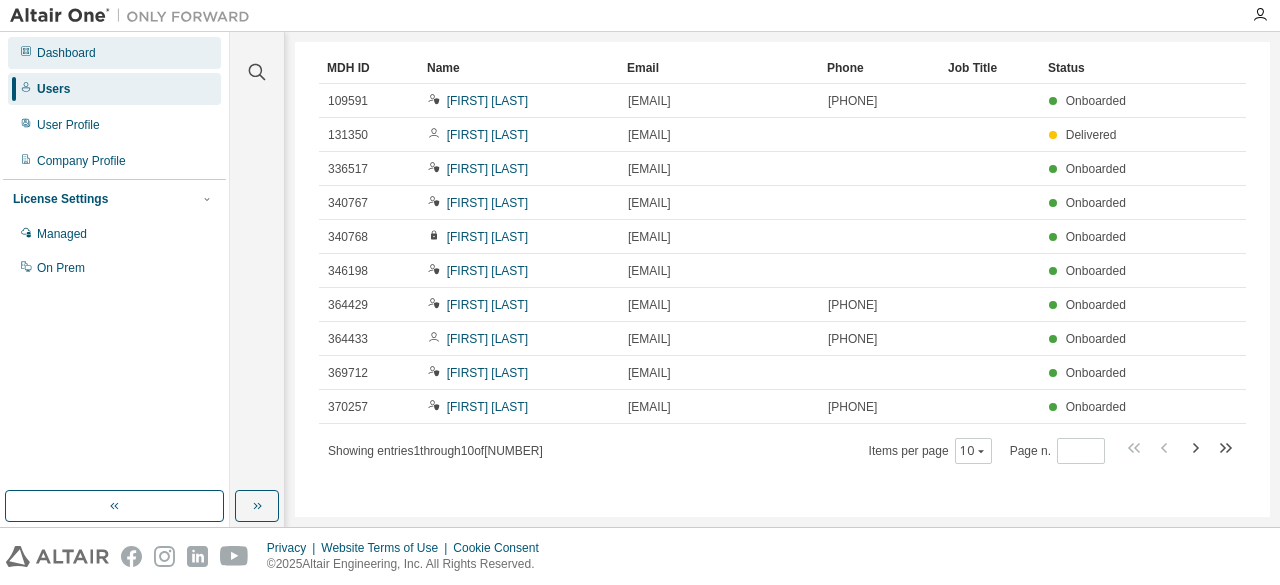 click on "Dashboard" at bounding box center [114, 53] 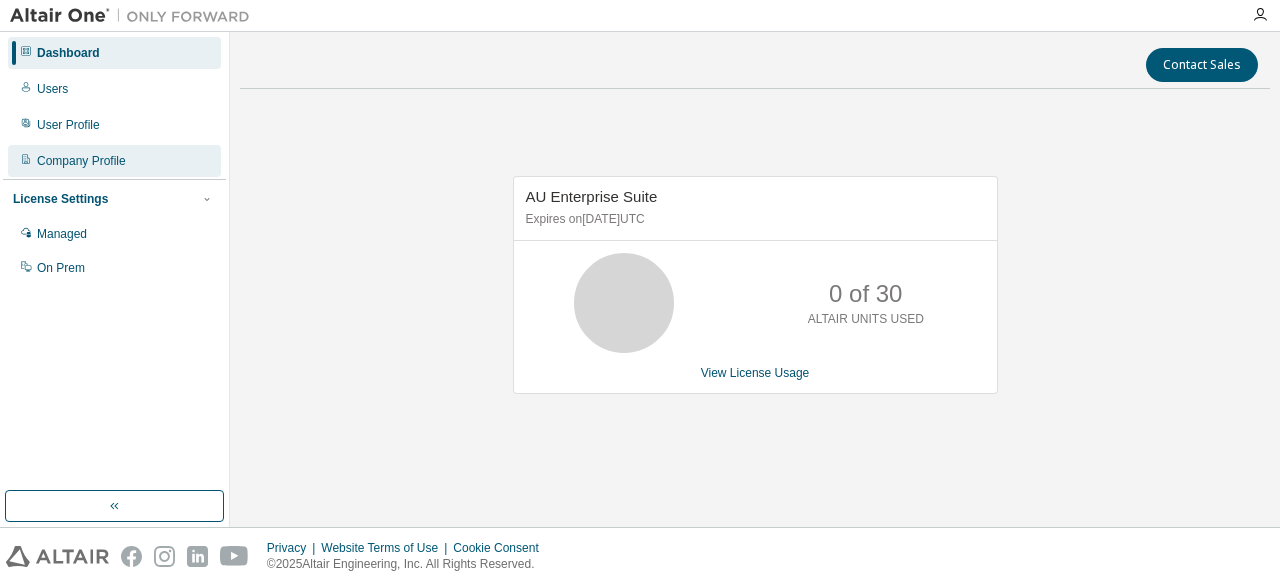click on "Company Profile" at bounding box center [81, 161] 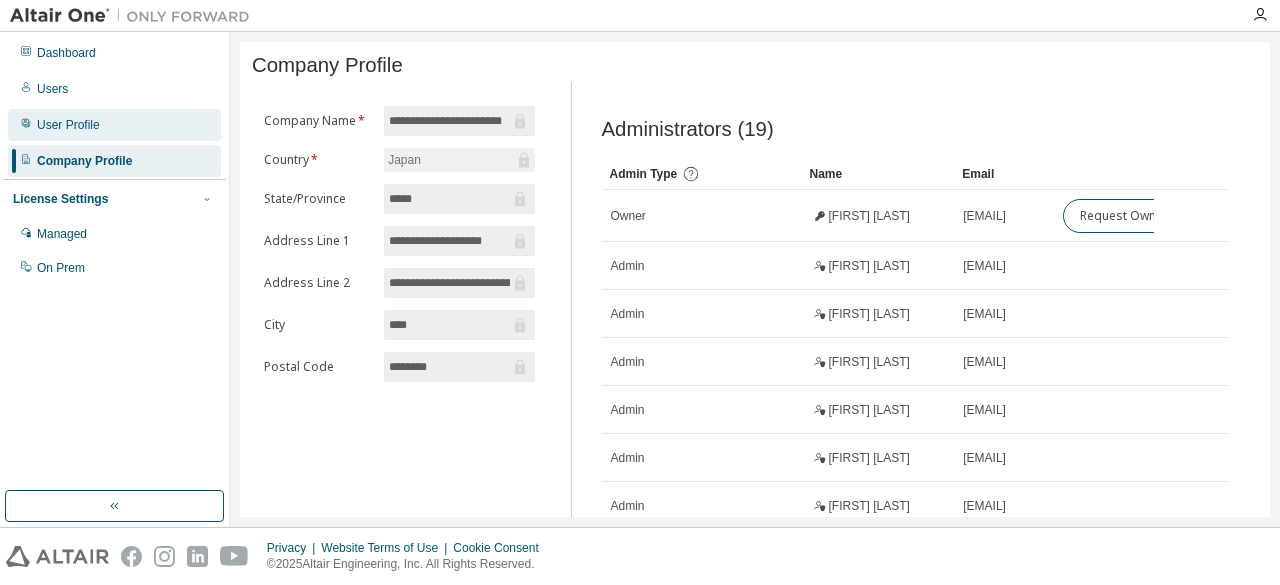 click on "User Profile" at bounding box center (114, 125) 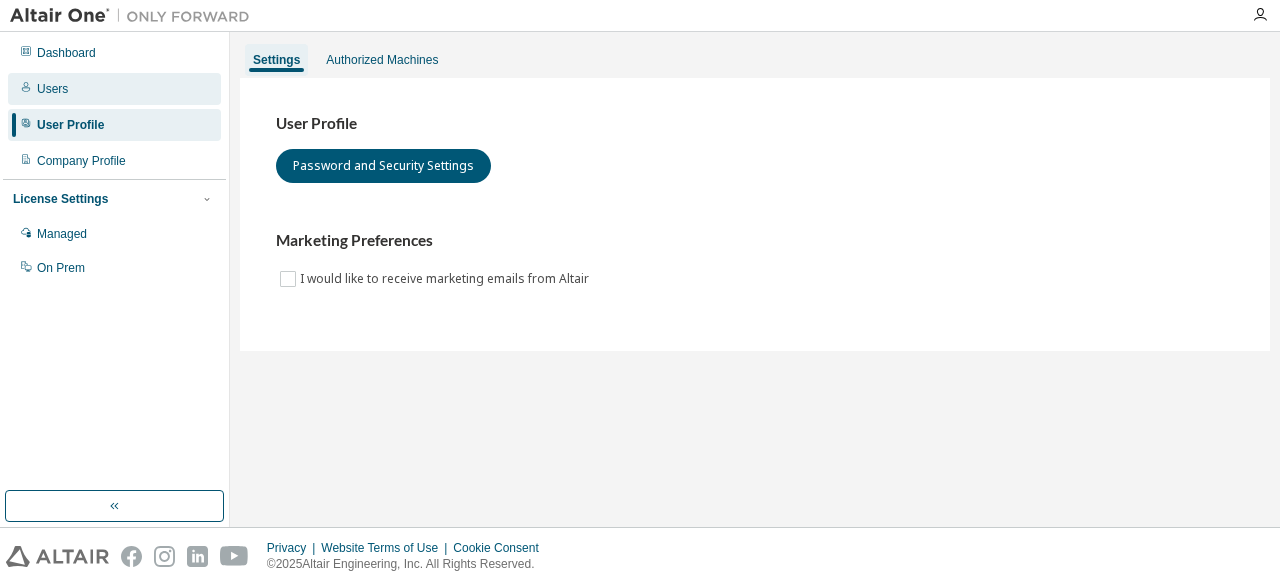 click on "Users" at bounding box center [114, 89] 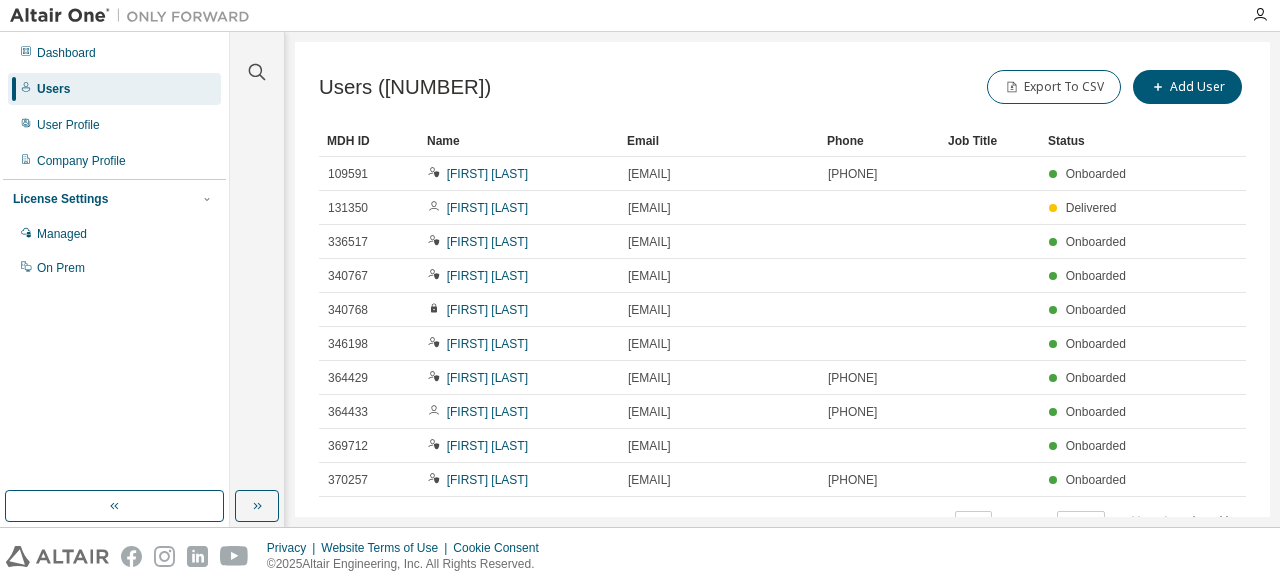 scroll, scrollTop: 168, scrollLeft: 0, axis: vertical 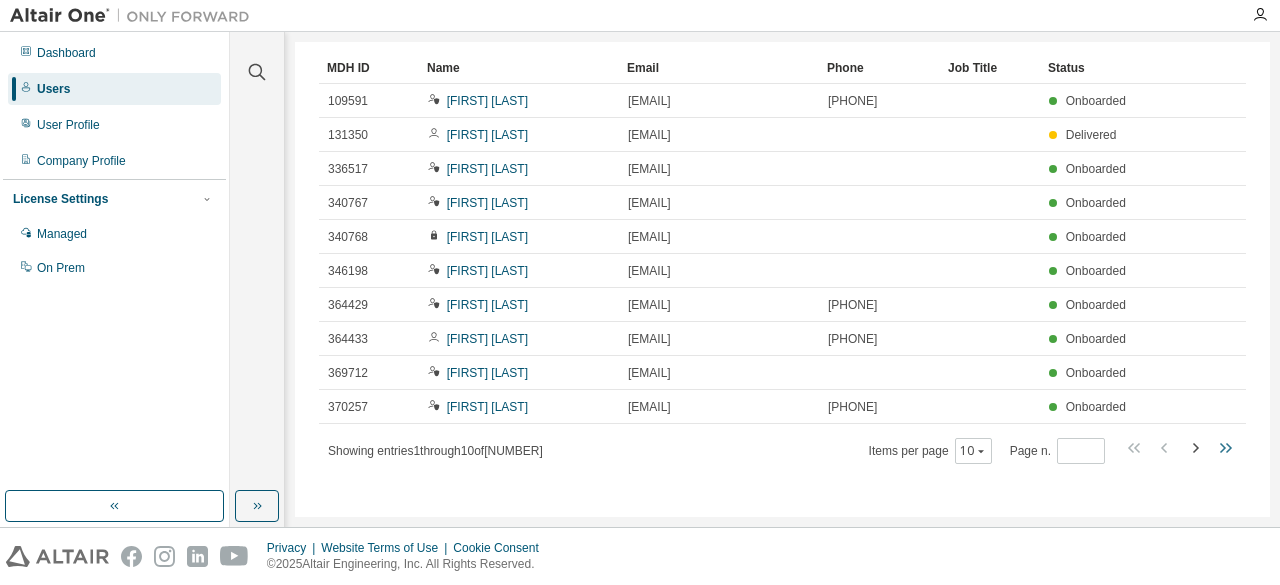 click 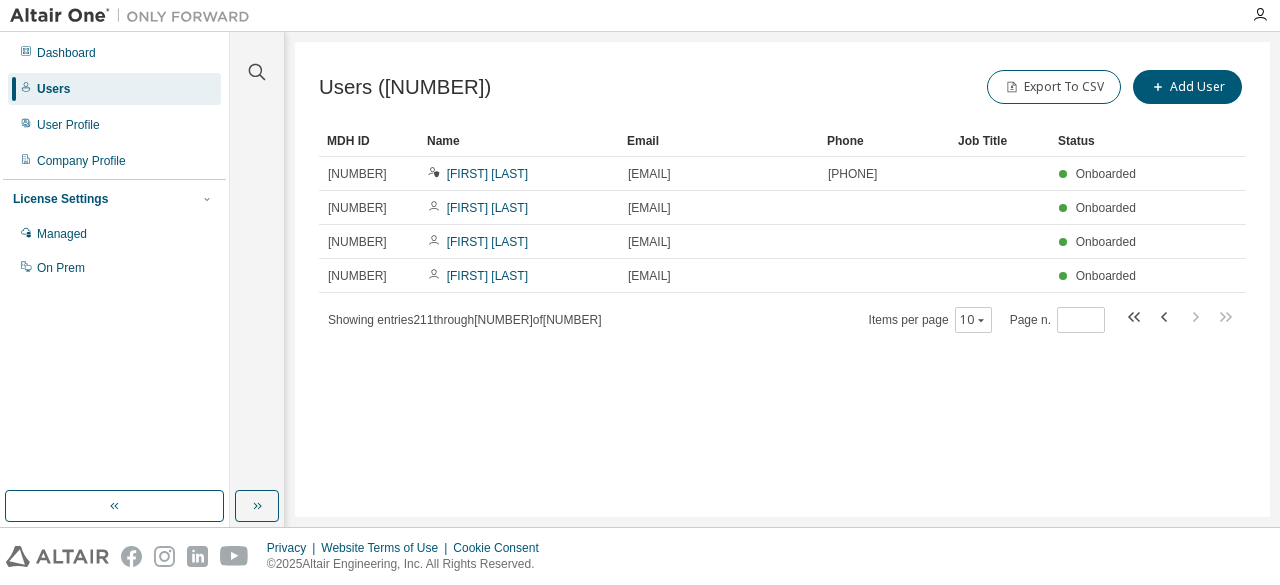 scroll, scrollTop: 0, scrollLeft: 0, axis: both 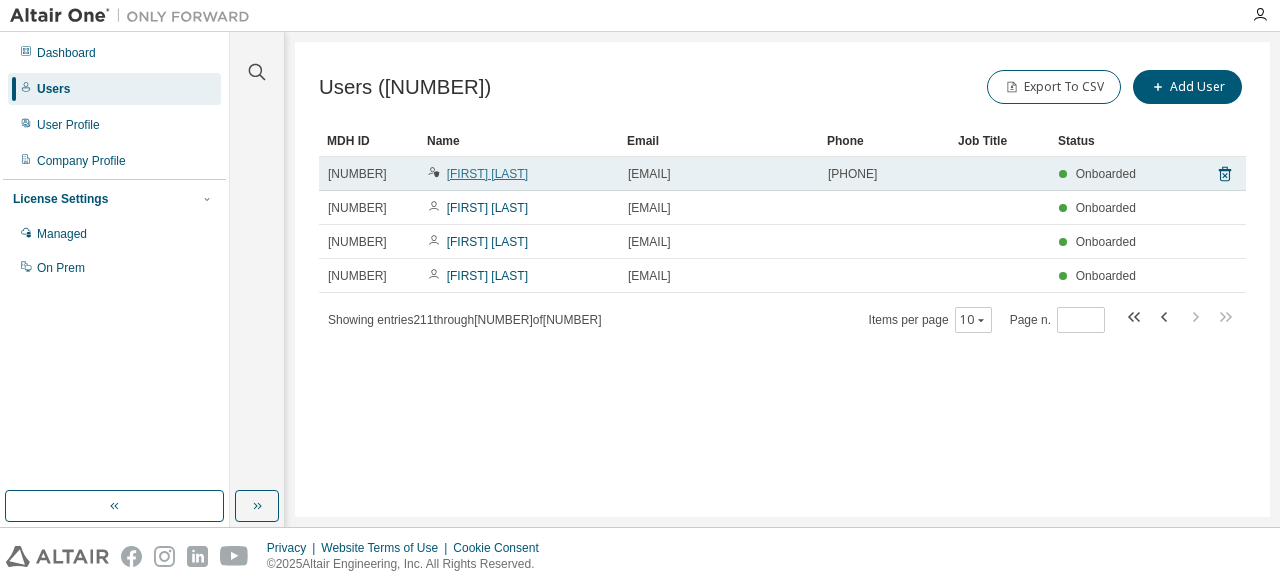 click on "[FIRST] [LAST]" at bounding box center (487, 174) 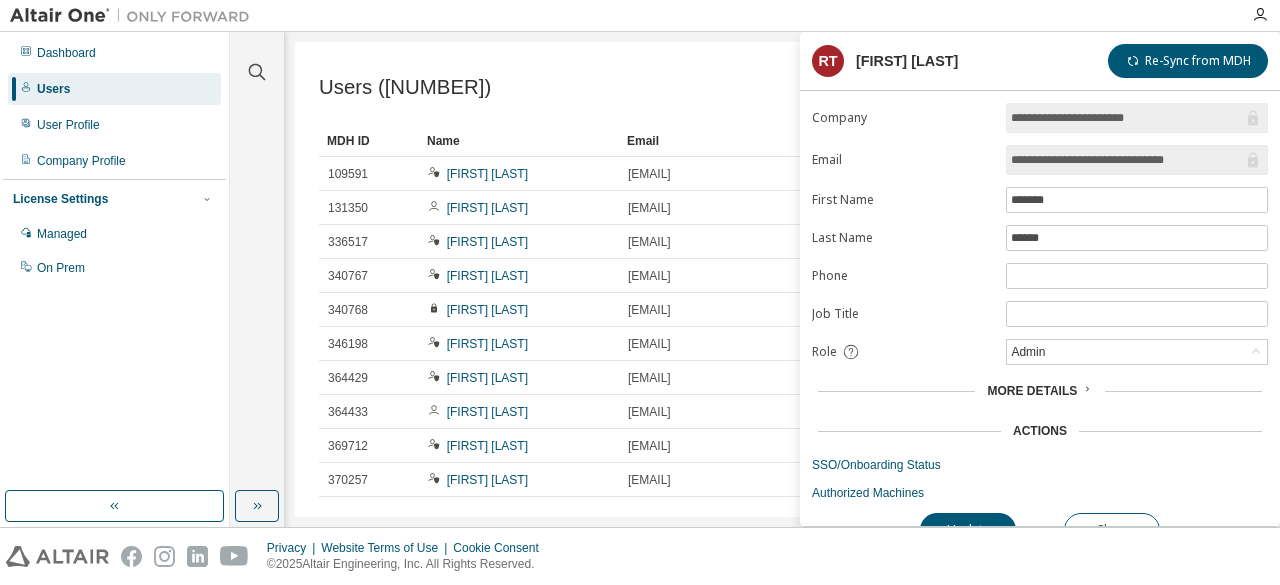 scroll, scrollTop: 24, scrollLeft: 0, axis: vertical 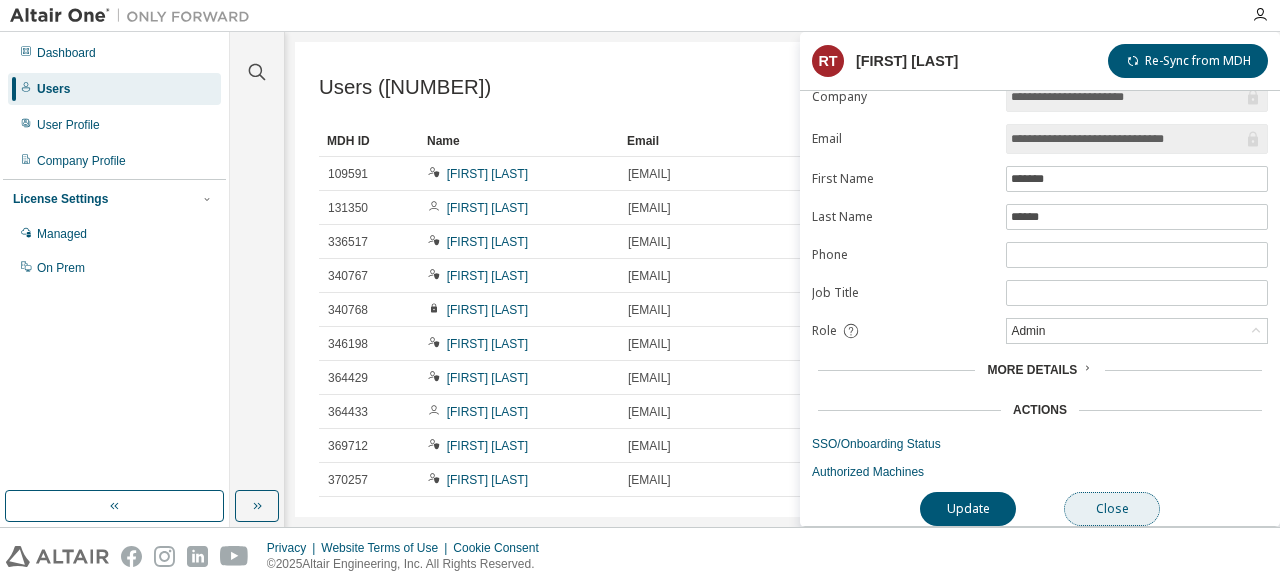 click on "Close" at bounding box center [1112, 509] 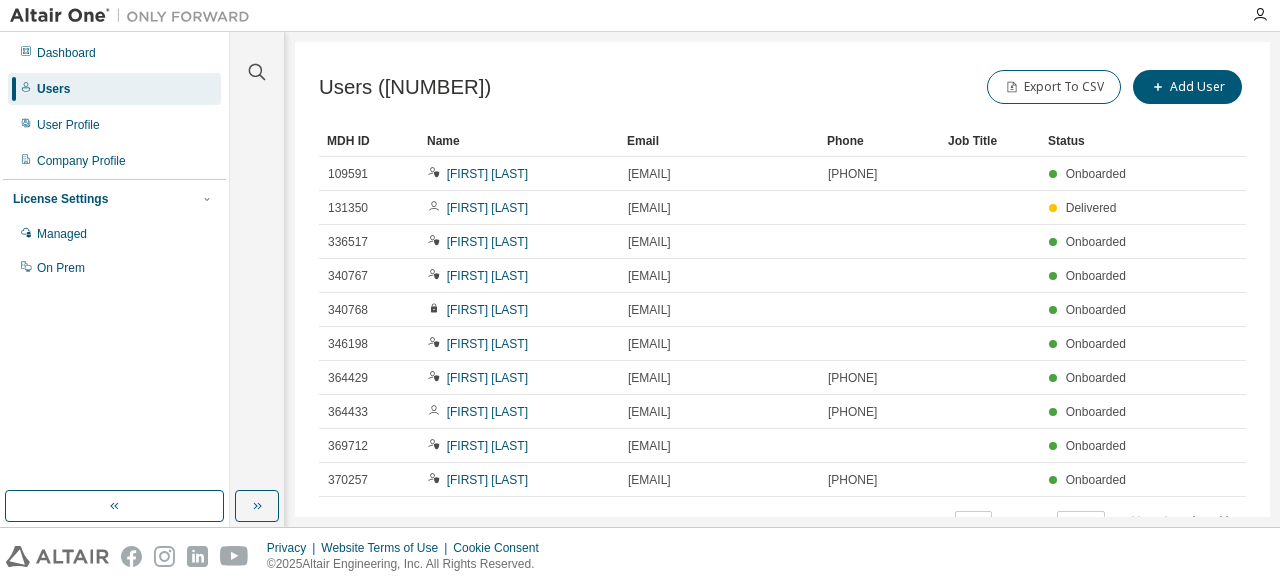 scroll, scrollTop: 168, scrollLeft: 0, axis: vertical 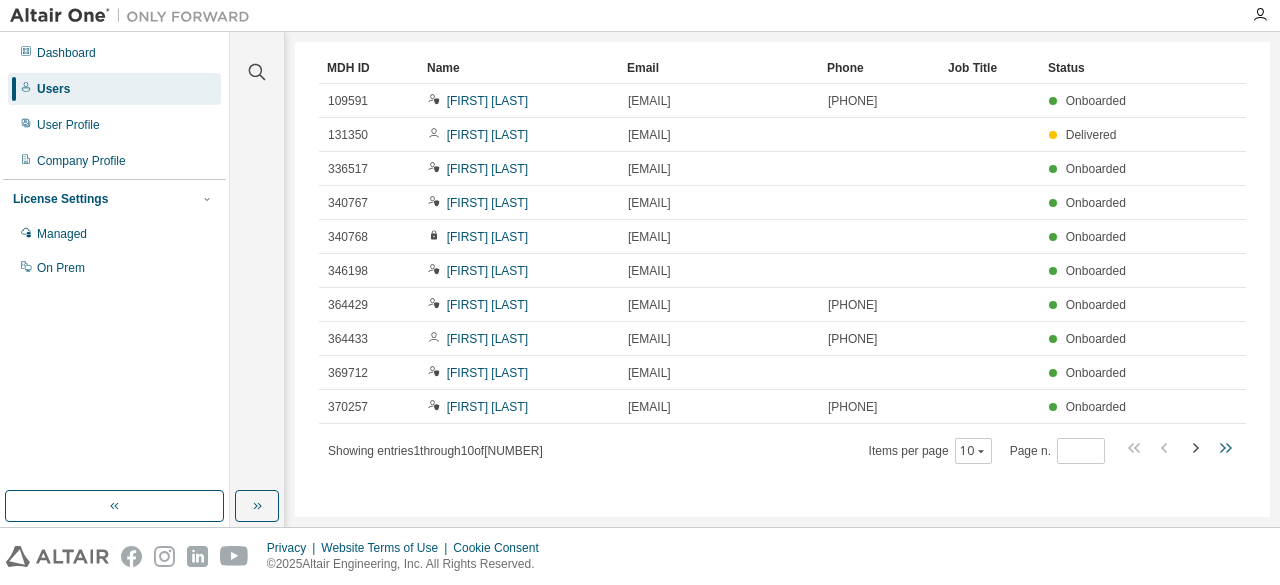 click 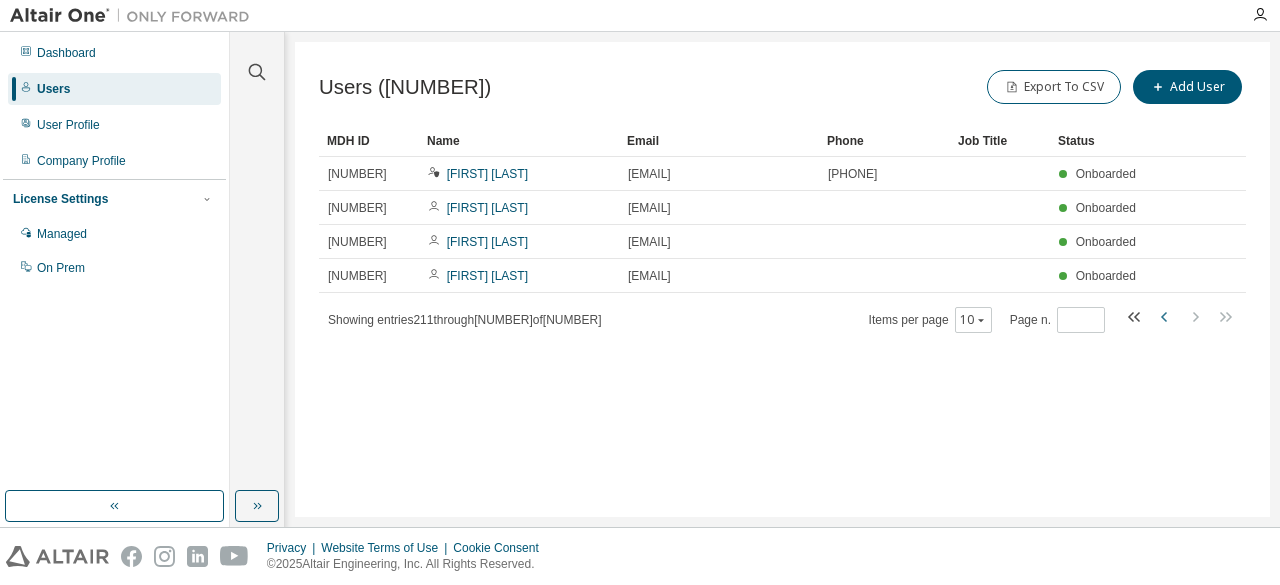 click 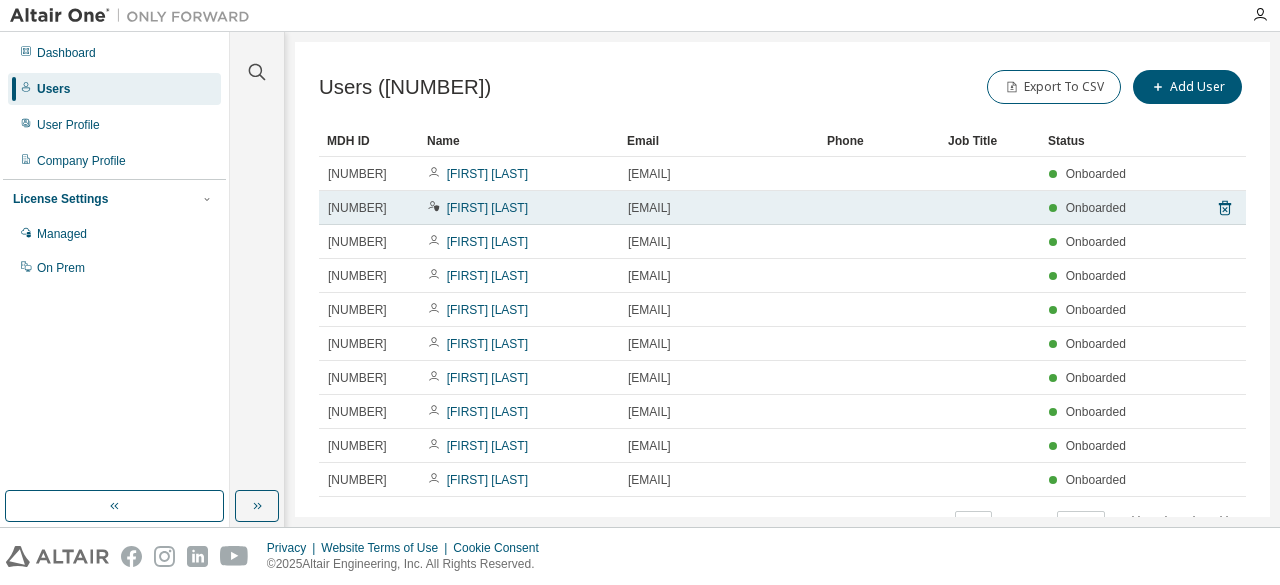 click on "[EMAIL]" at bounding box center (649, 208) 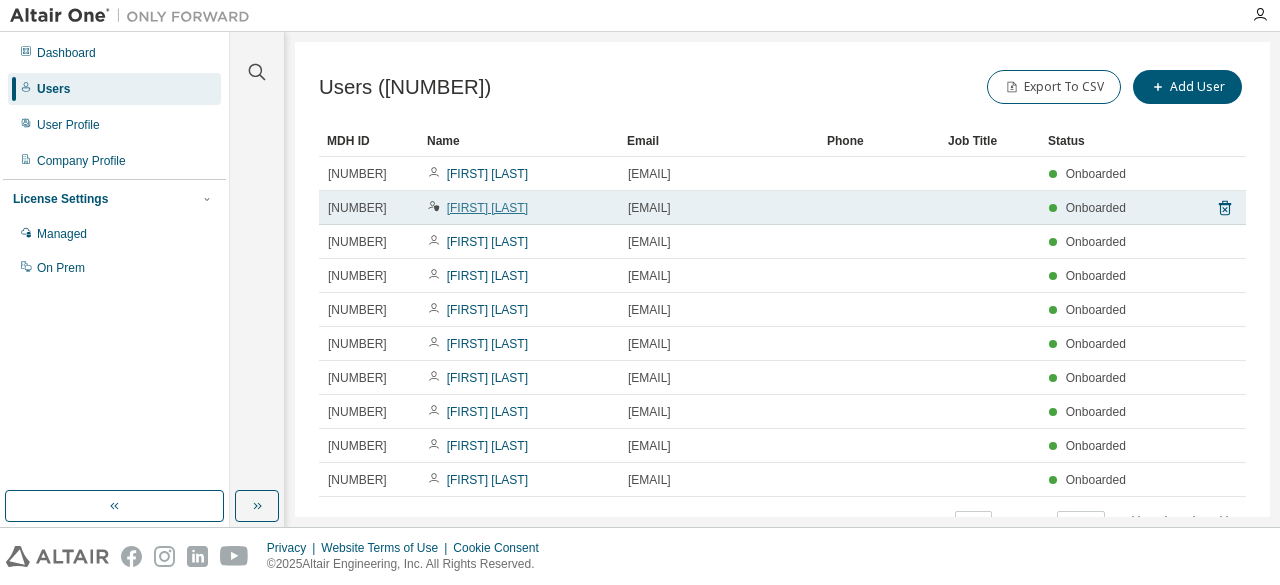 click on "[FIRST] [LAST]" at bounding box center [487, 208] 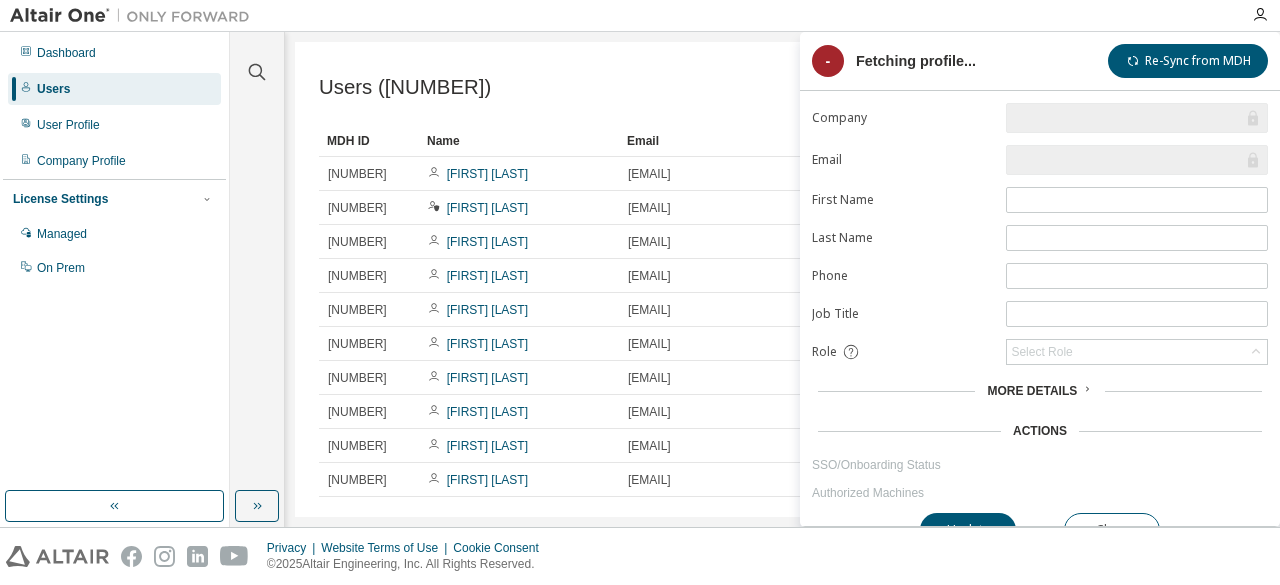type on "*" 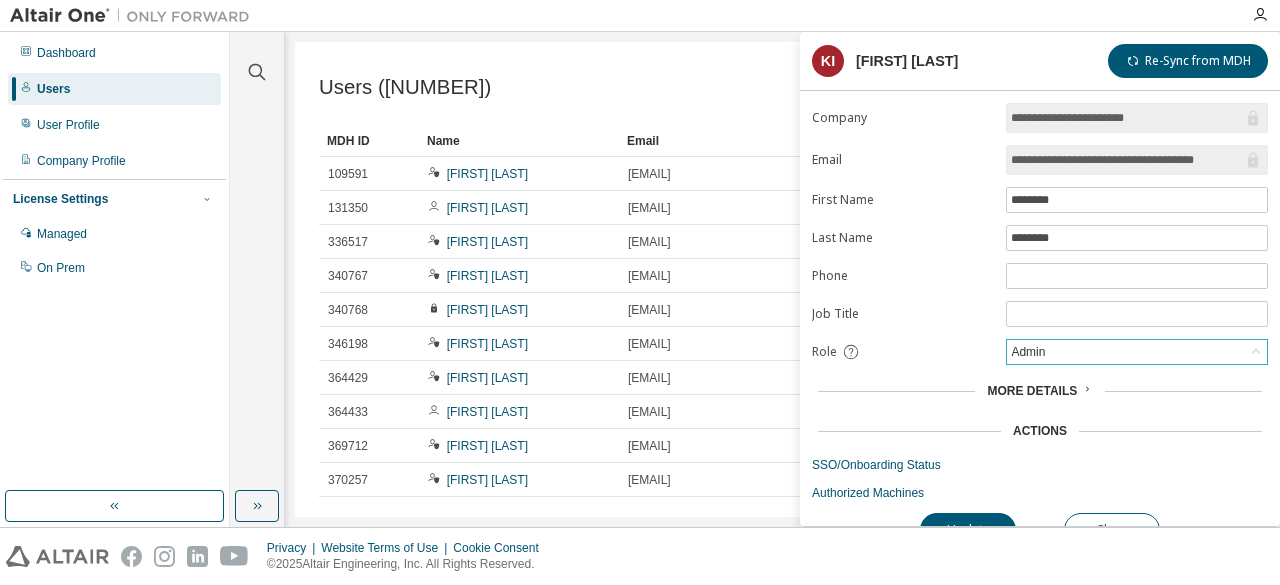 click on "Admin" at bounding box center (1028, 352) 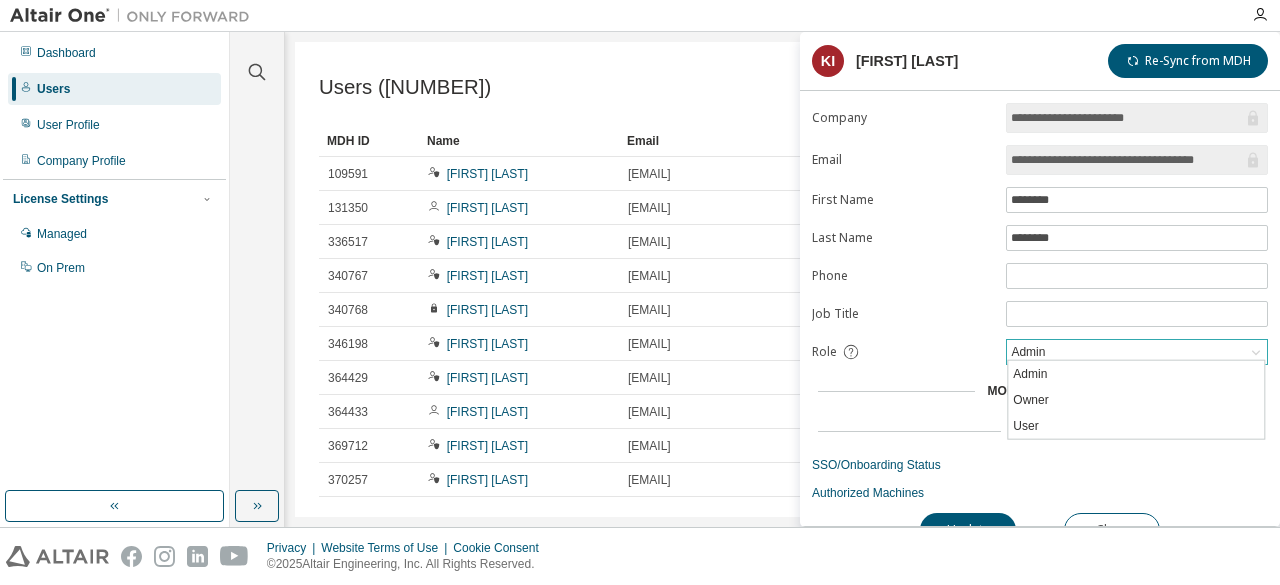click on "Admin" at bounding box center [1028, 352] 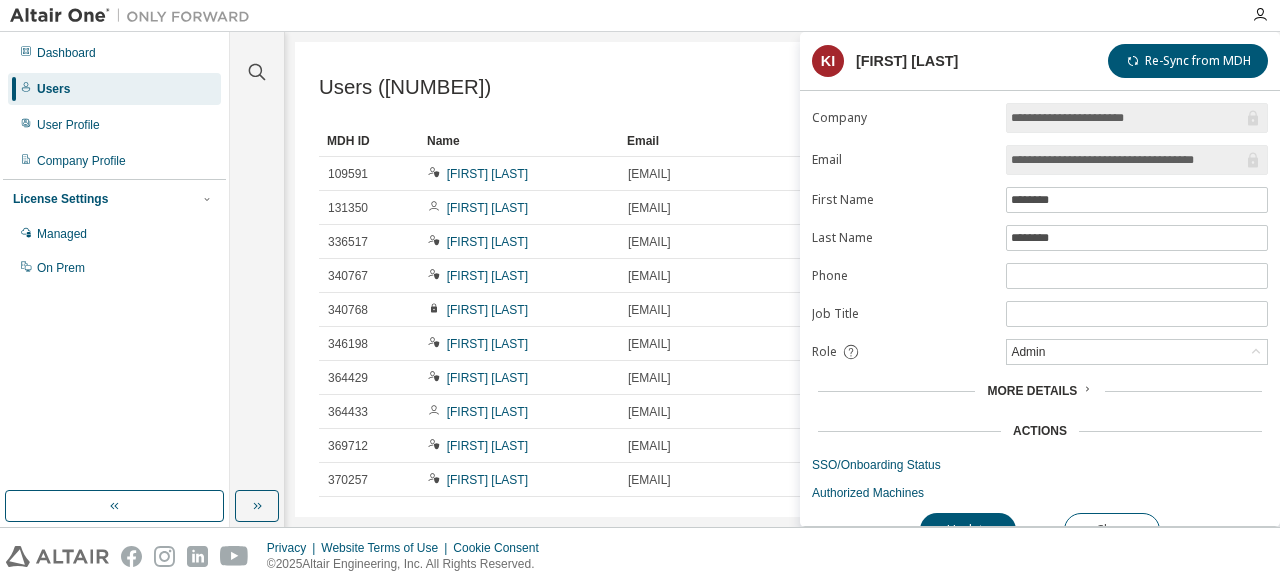 click on "**********" at bounding box center (1040, 302) 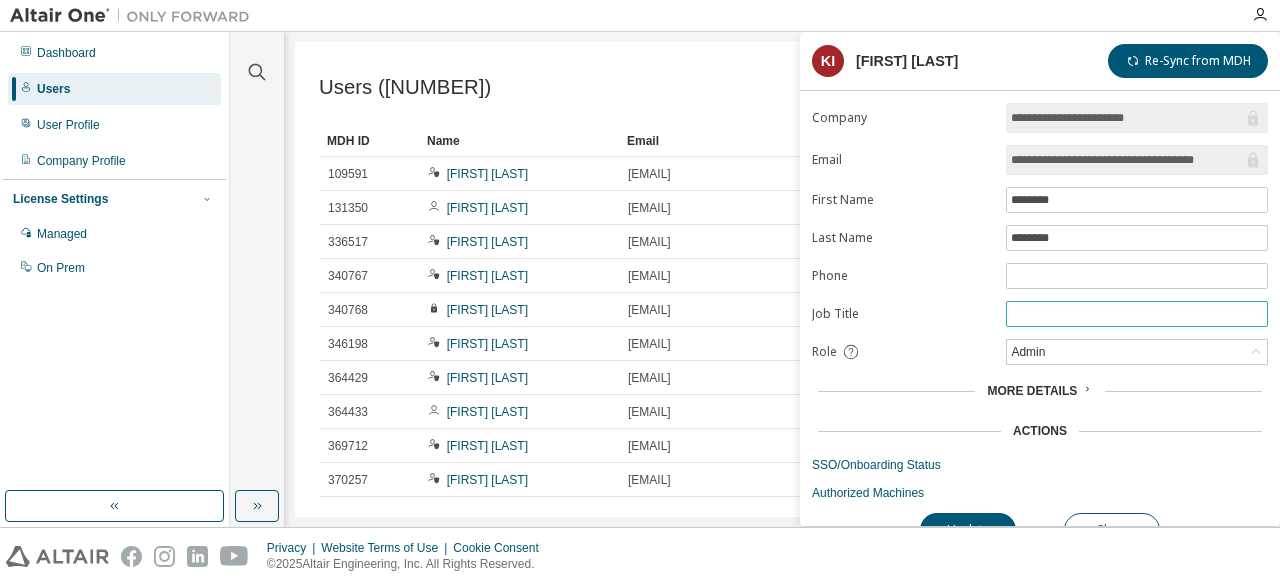 scroll, scrollTop: 24, scrollLeft: 0, axis: vertical 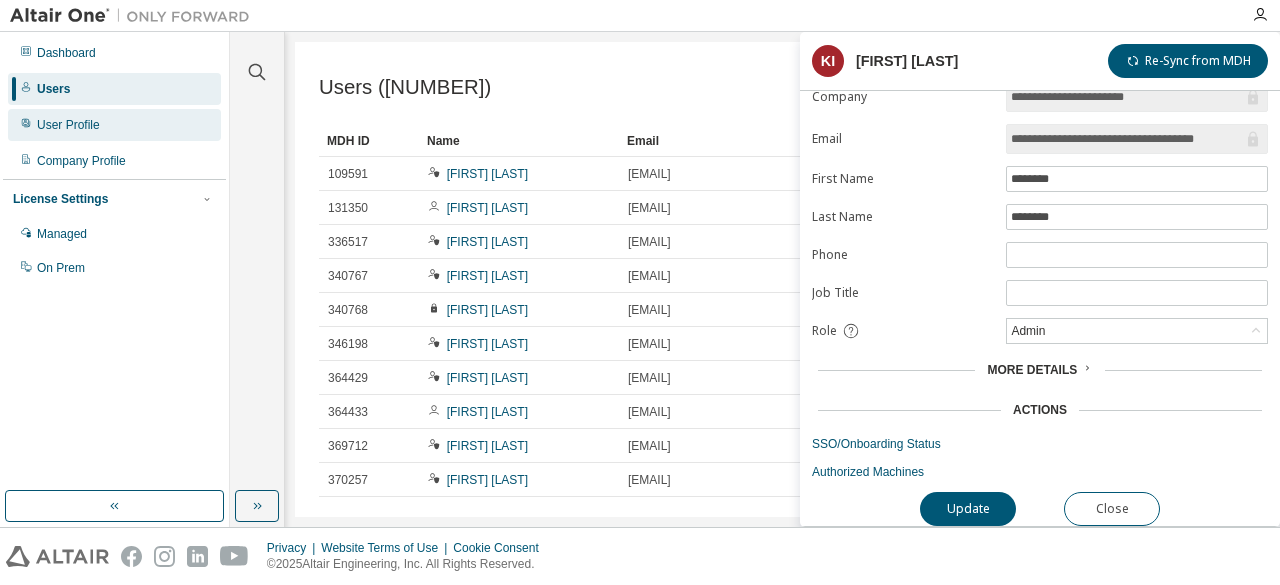 click on "User Profile" at bounding box center (114, 125) 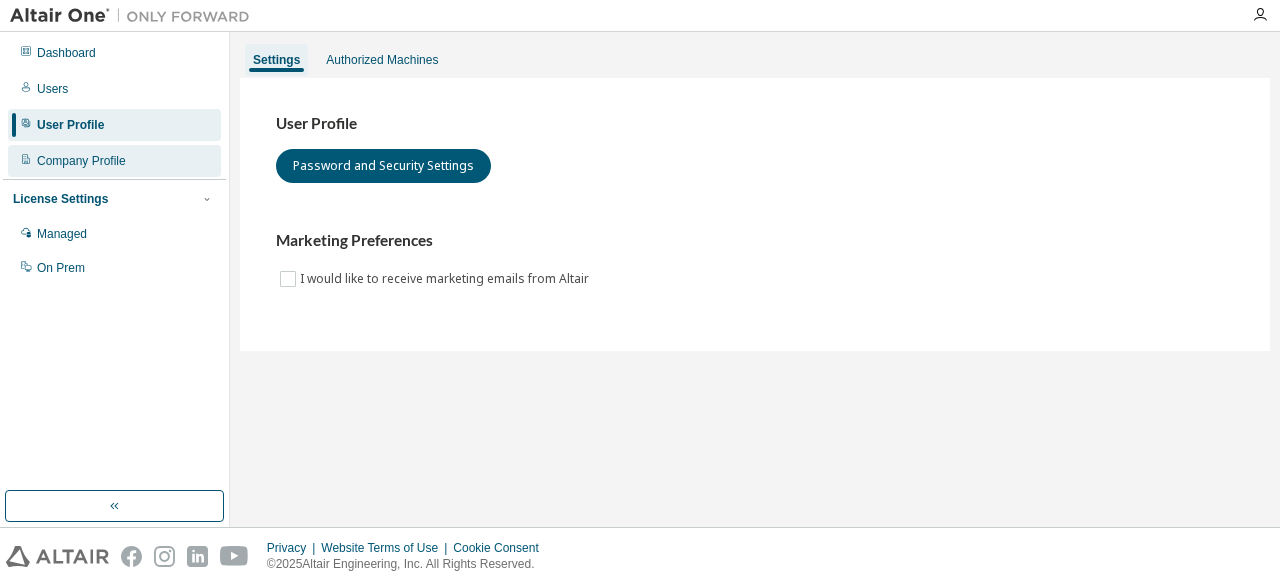 click on "Company Profile" at bounding box center (114, 161) 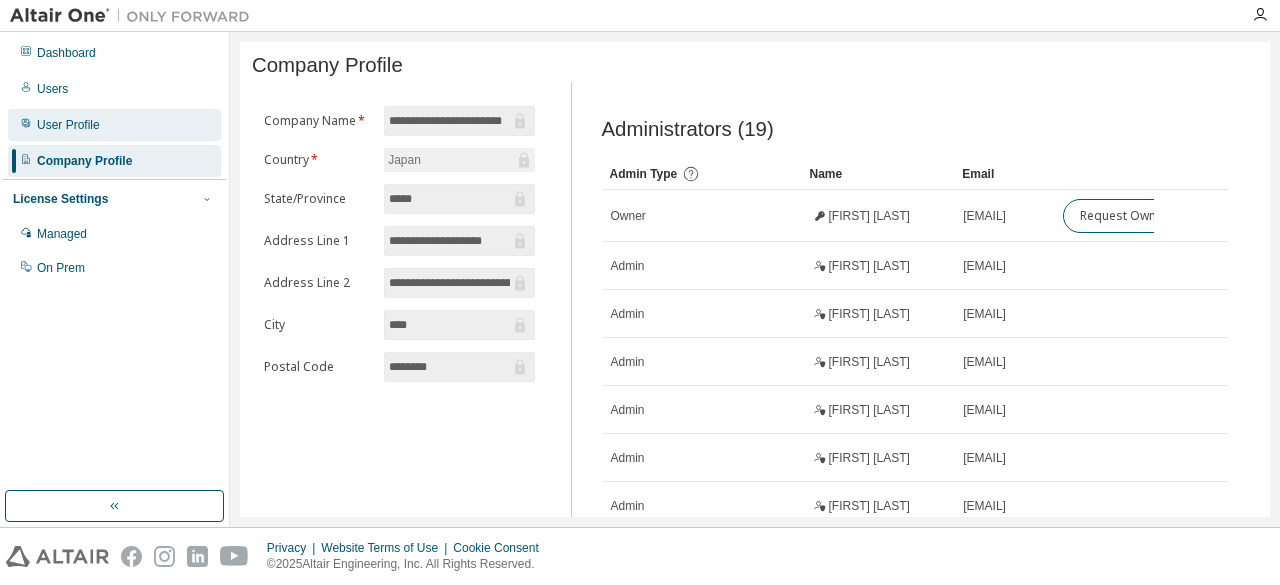 click on "User Profile" at bounding box center (114, 125) 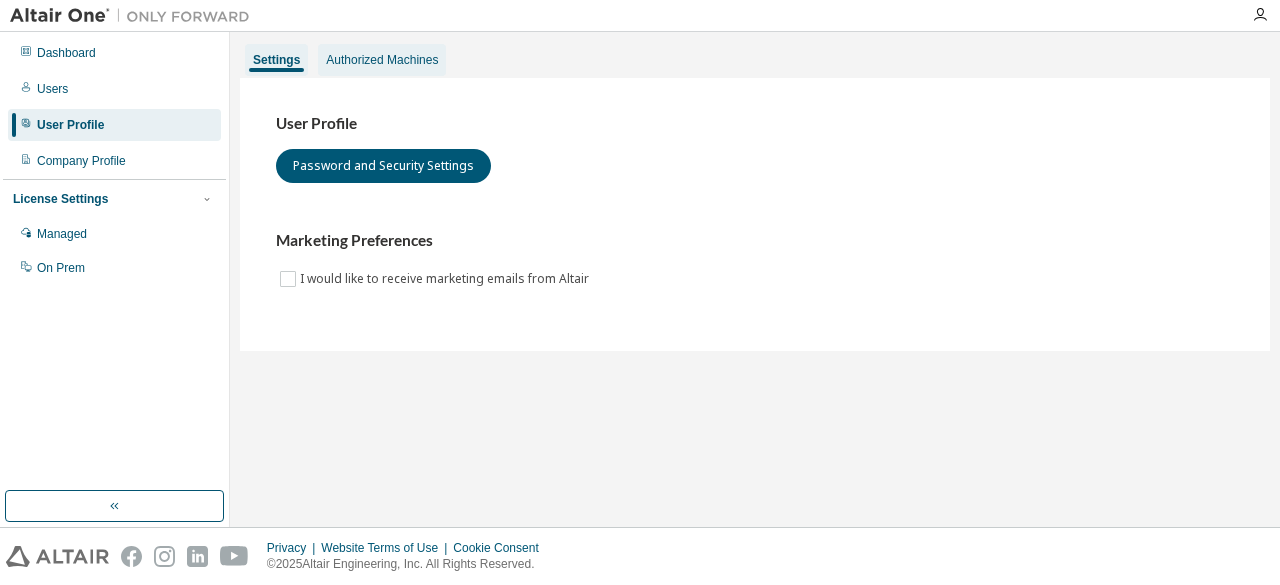 click on "Authorized Machines" at bounding box center [382, 60] 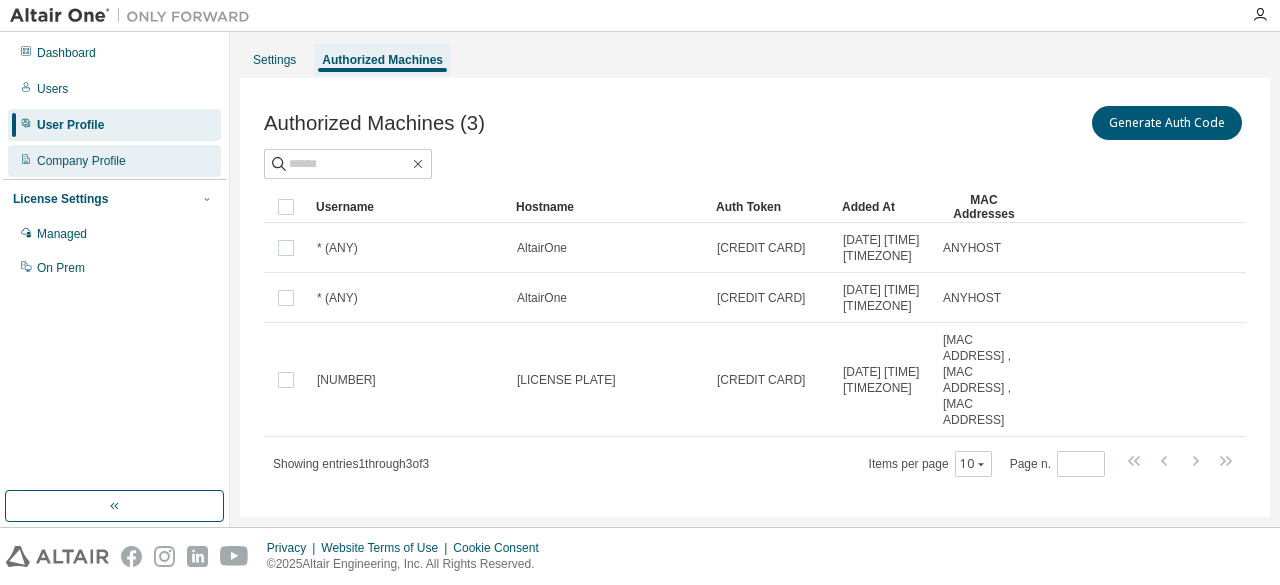 click on "Company Profile" at bounding box center (114, 161) 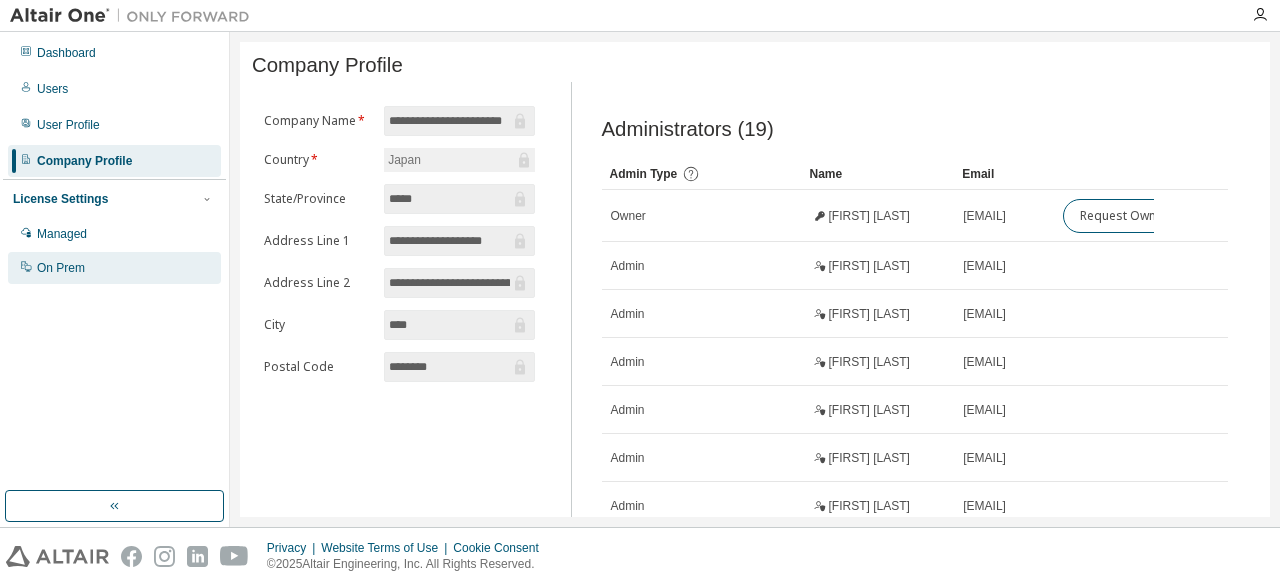 click on "On Prem" at bounding box center (114, 268) 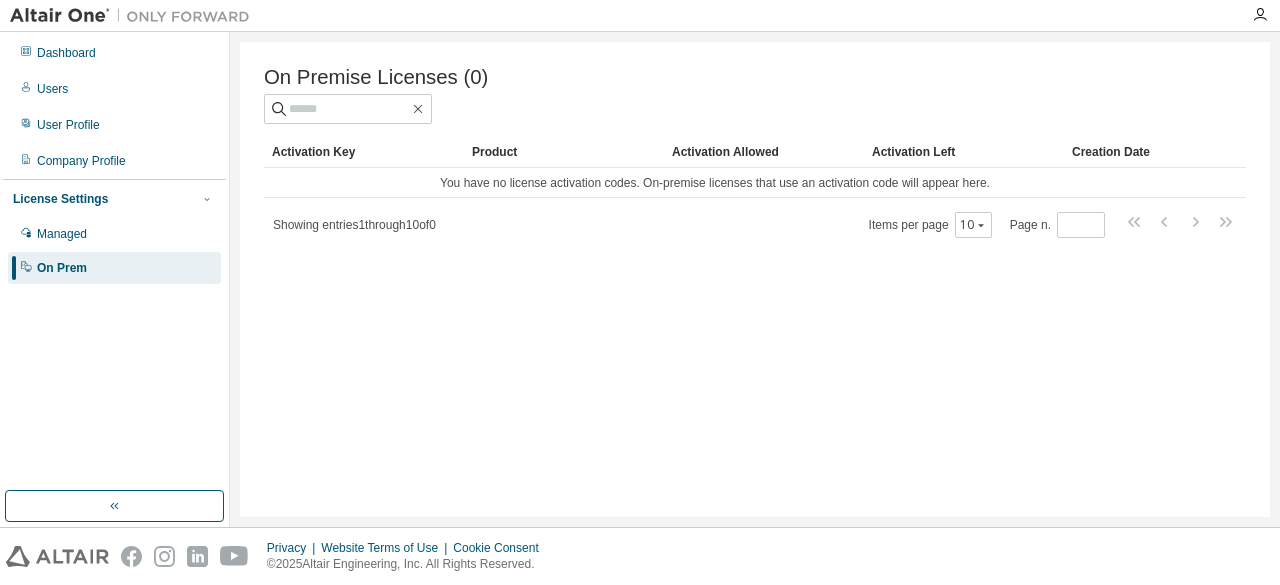 click on "License Settings Managed On Prem" at bounding box center [114, 232] 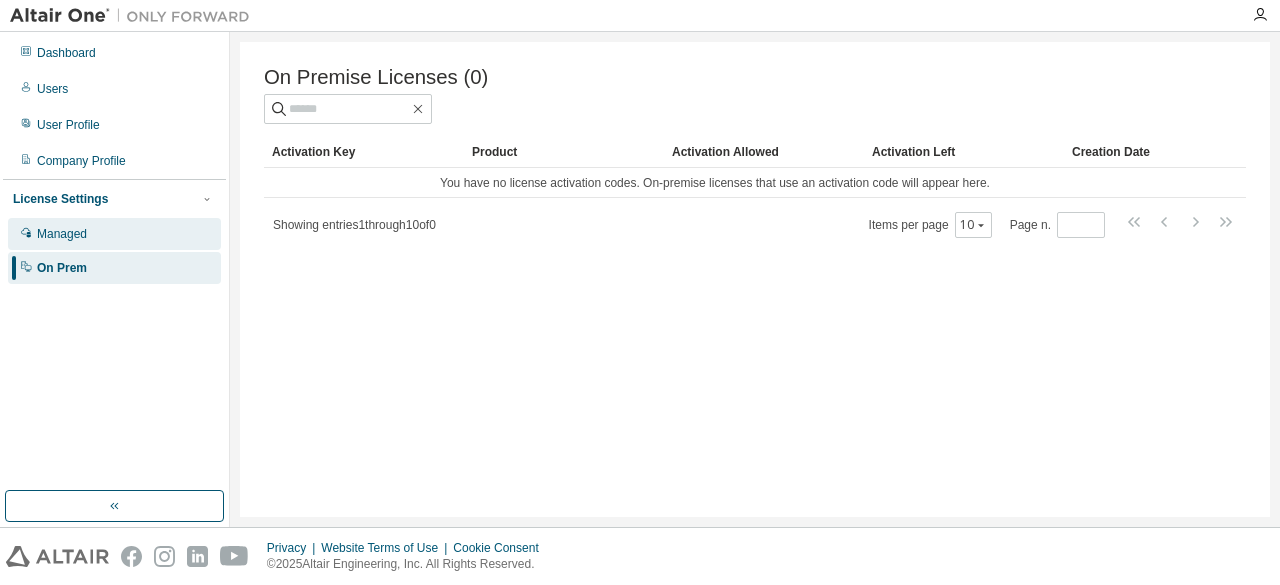 click on "Managed" at bounding box center [114, 234] 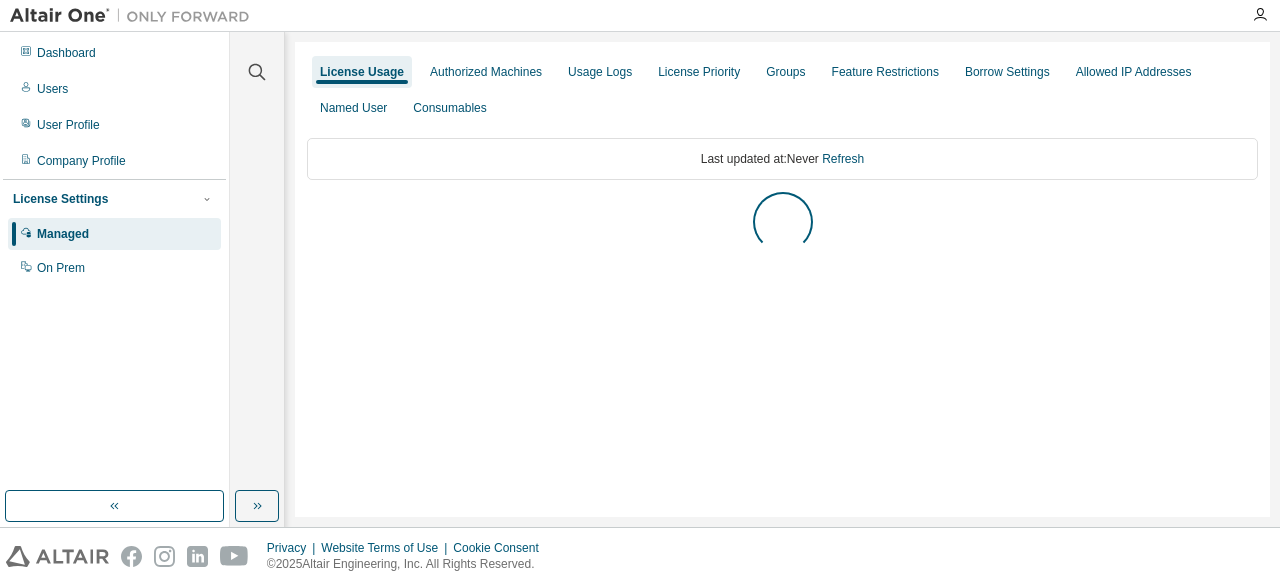 click on "Managed" at bounding box center (114, 234) 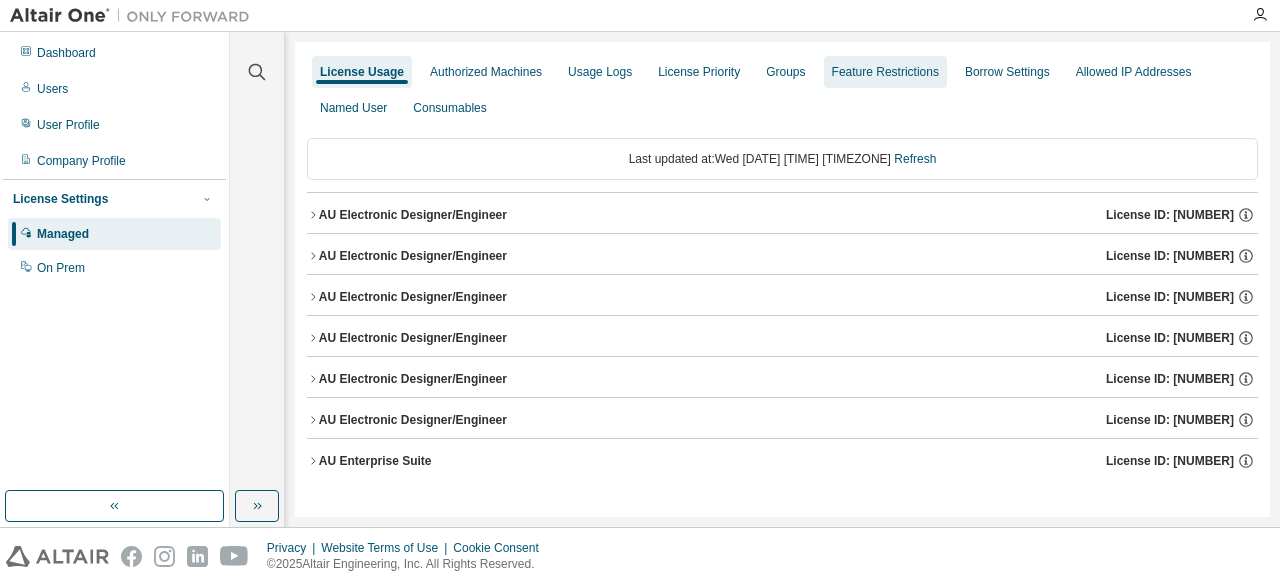 click on "Groups" at bounding box center [785, 72] 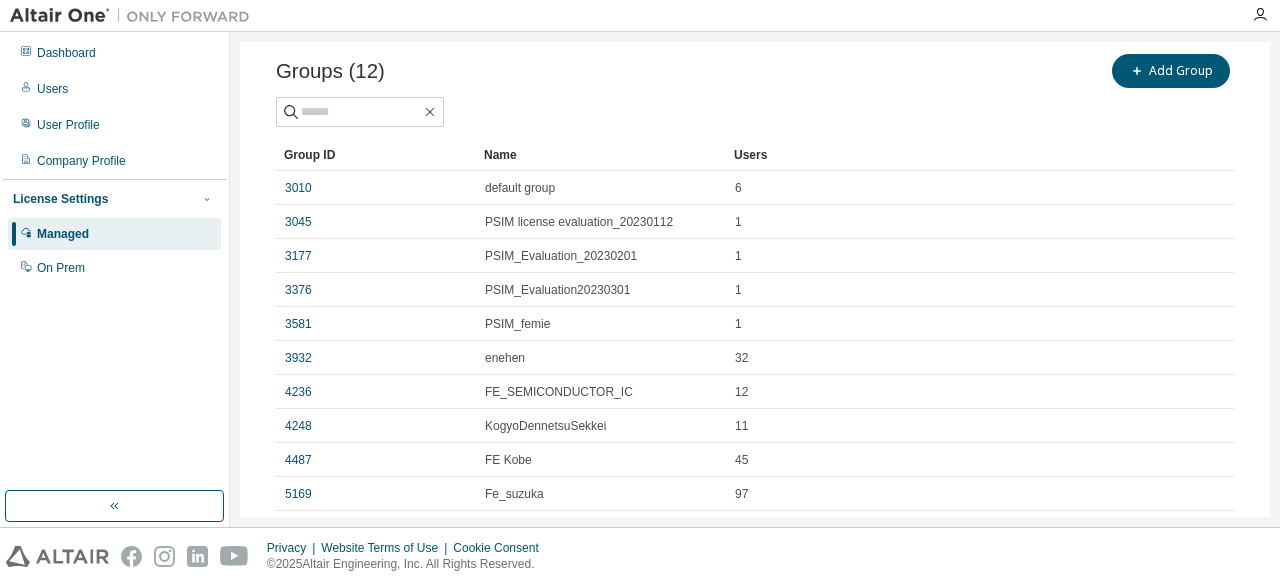 scroll, scrollTop: 197, scrollLeft: 0, axis: vertical 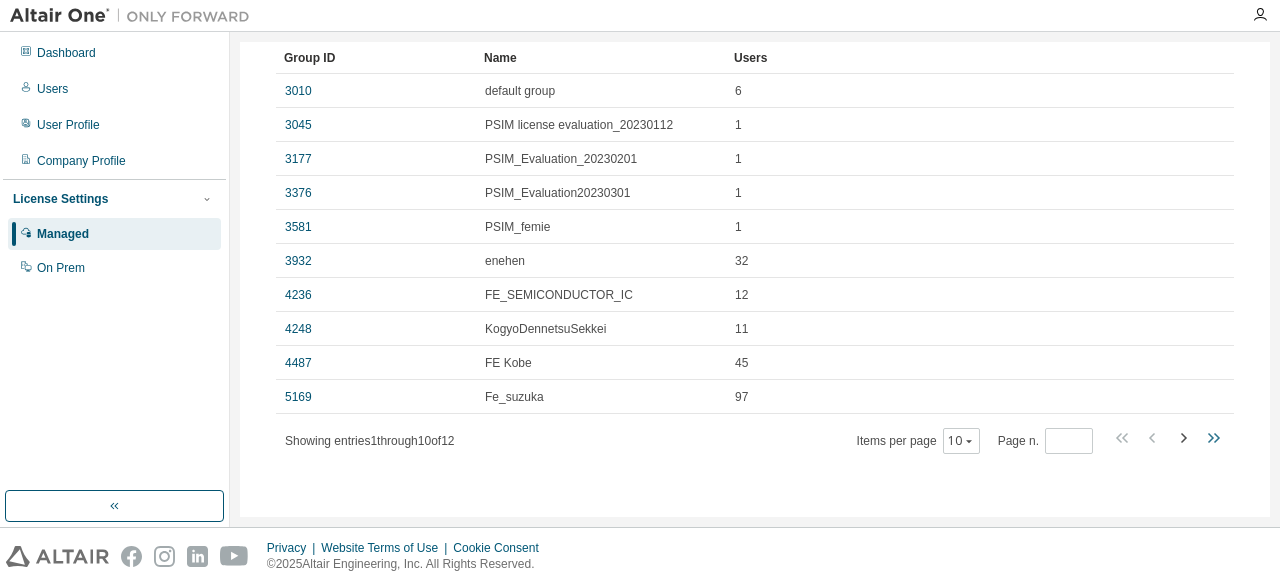 click 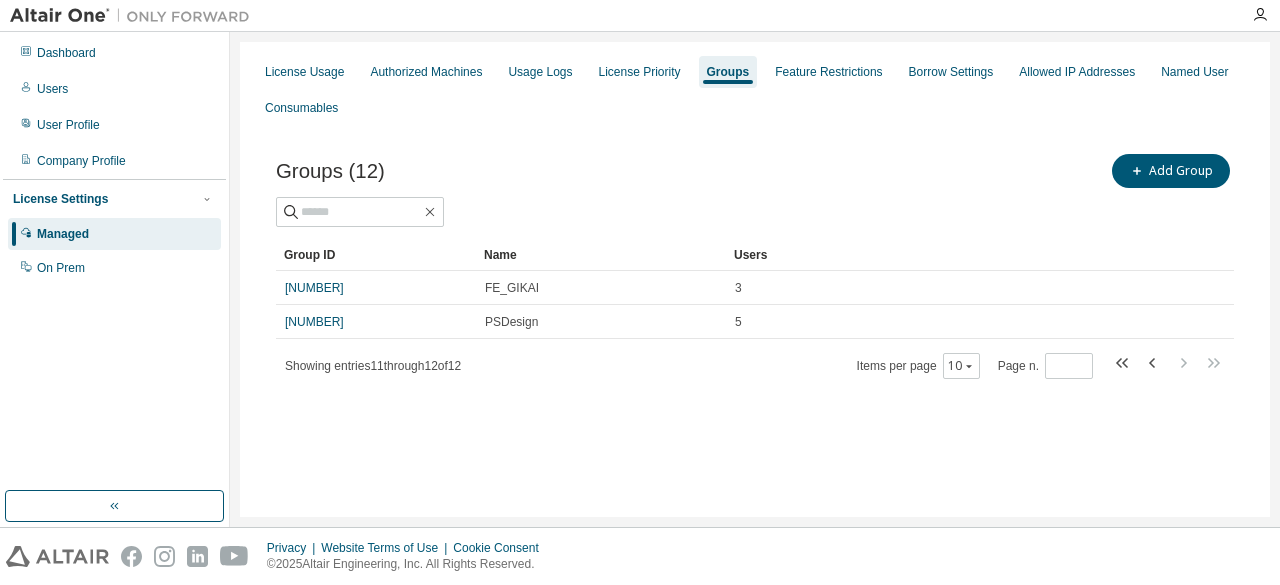 scroll, scrollTop: 0, scrollLeft: 0, axis: both 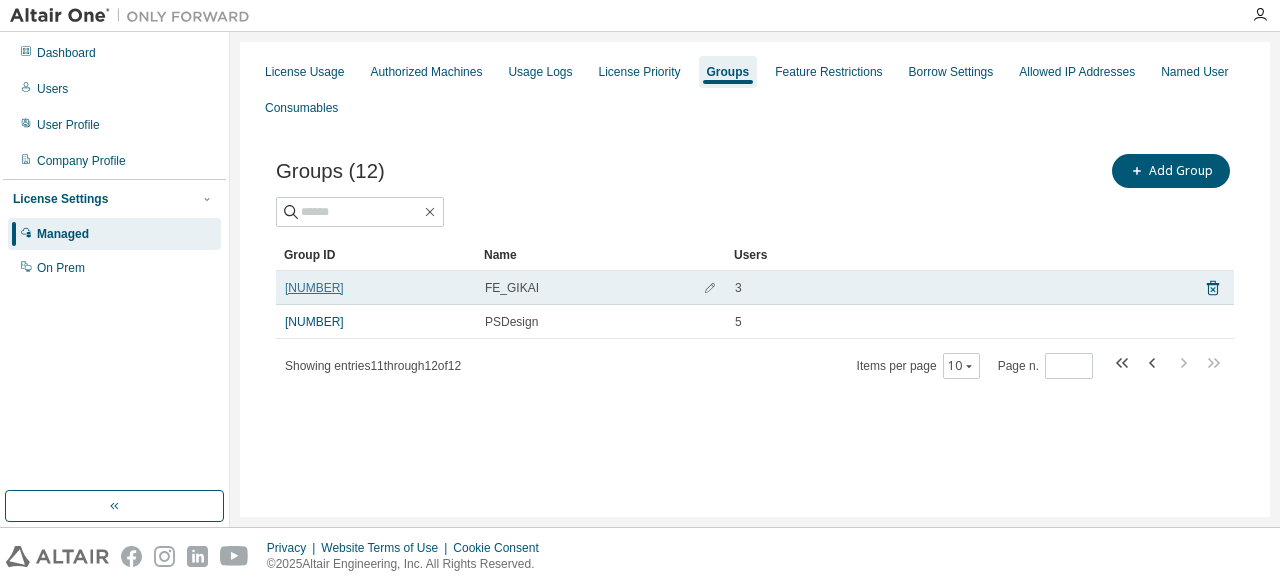 click on "[NUMBER]" at bounding box center (314, 288) 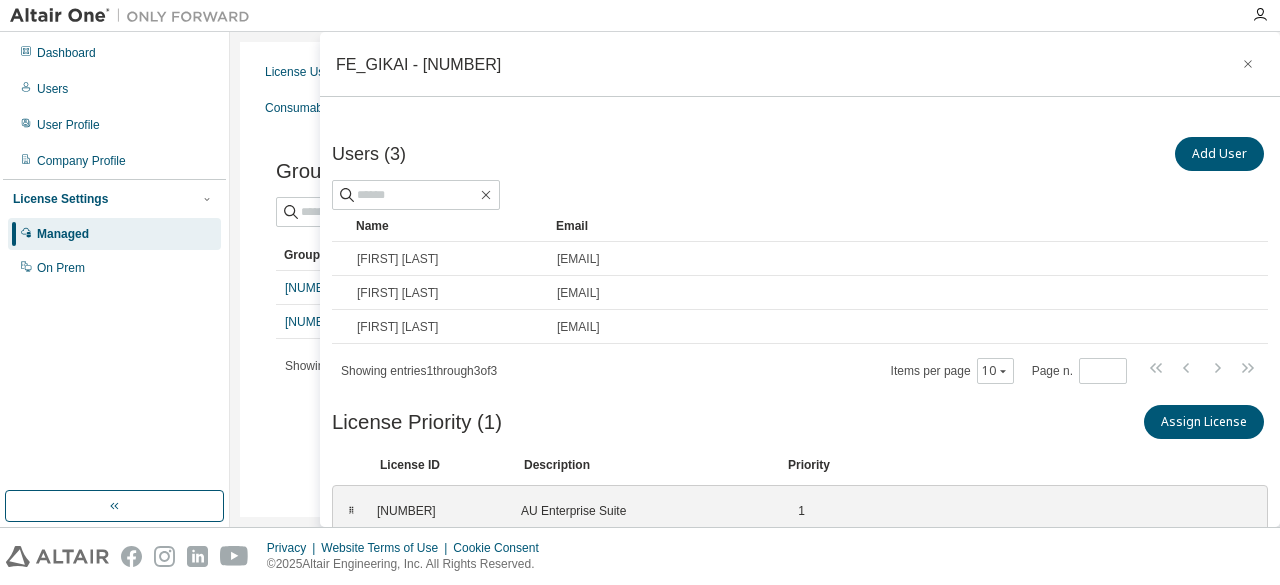scroll, scrollTop: 21, scrollLeft: 0, axis: vertical 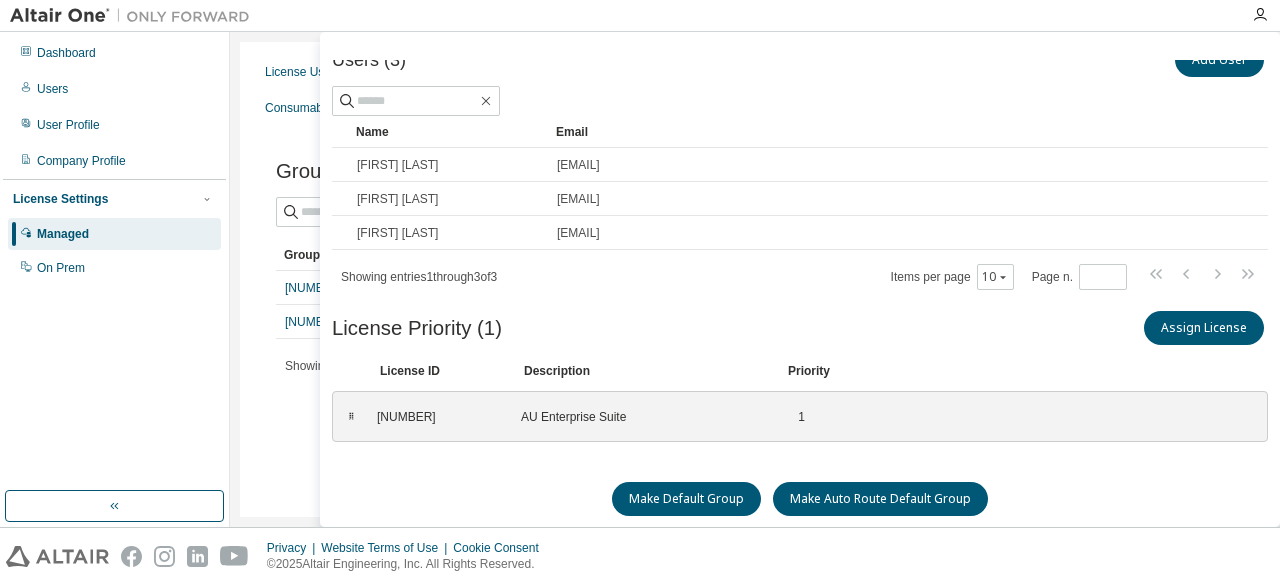 click on "License Usage Authorized Machines Usage Logs License Priority Groups Feature Restrictions Borrow Settings Allowed IP Addresses Named User Consumables Groups ([NUMBER]) Add Group Clear Load Save Save As Field Operator Value Select filter Select operand Add criteria Search Group ID Name Users   [NUMBER] FE_GIKAI [NUMBER]   [NUMBER] PSDesign [NUMBER] Showing entries  [NUMBER]  through  [NUMBER]  of  [NUMBER] Items per page [NUMBER] Page n. *" at bounding box center [755, 279] 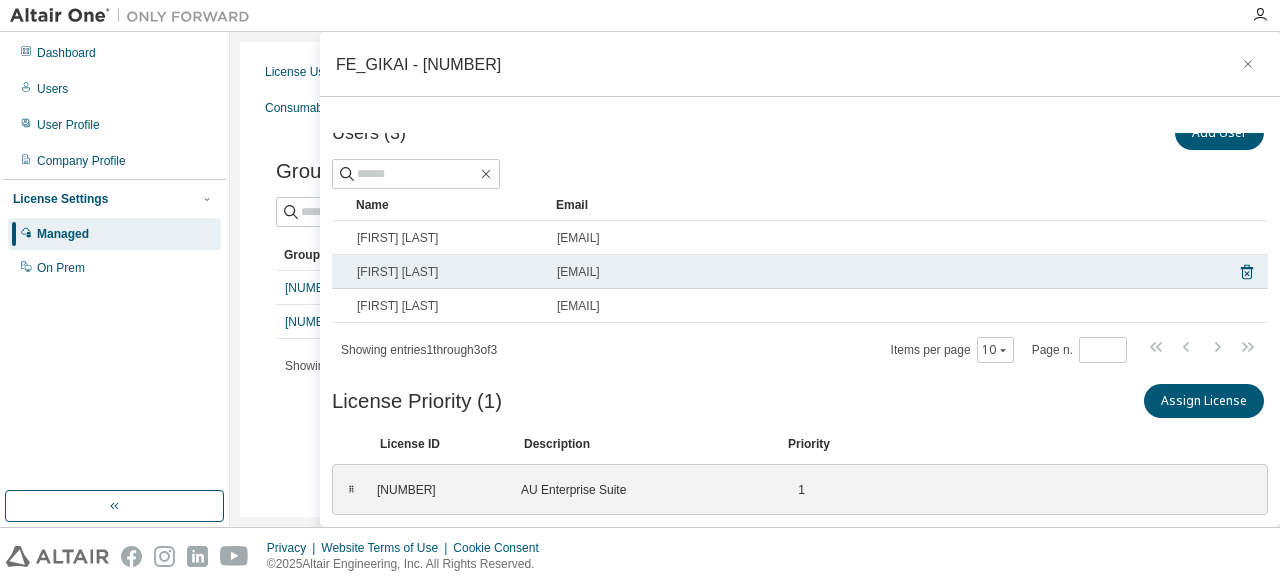 scroll, scrollTop: 0, scrollLeft: 0, axis: both 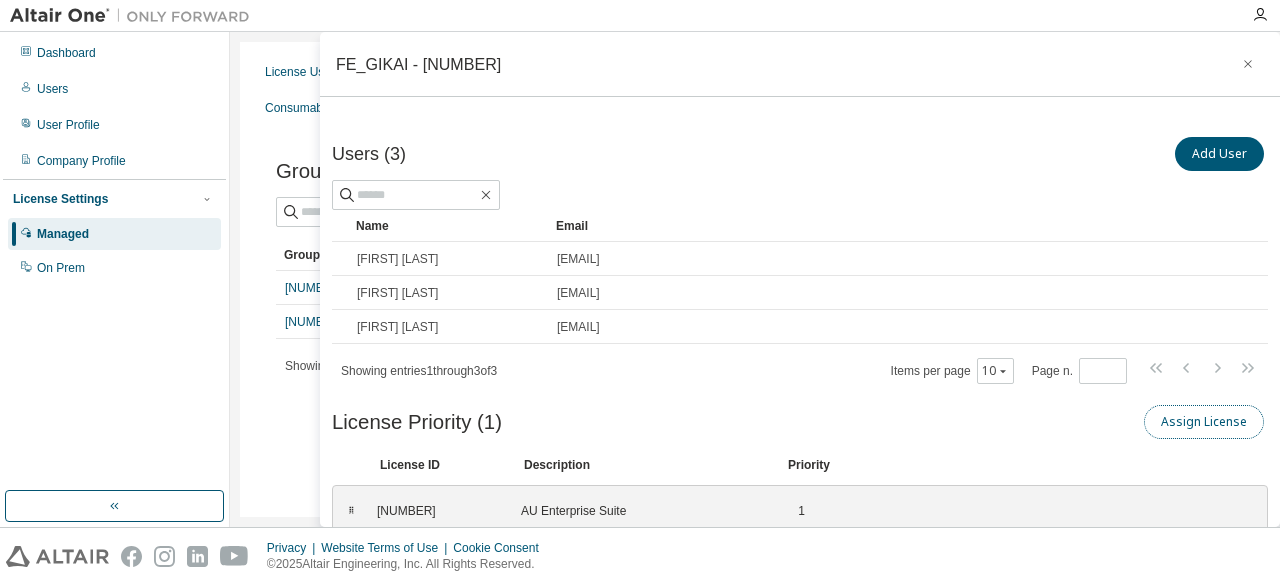 click on "Assign License" at bounding box center [1204, 422] 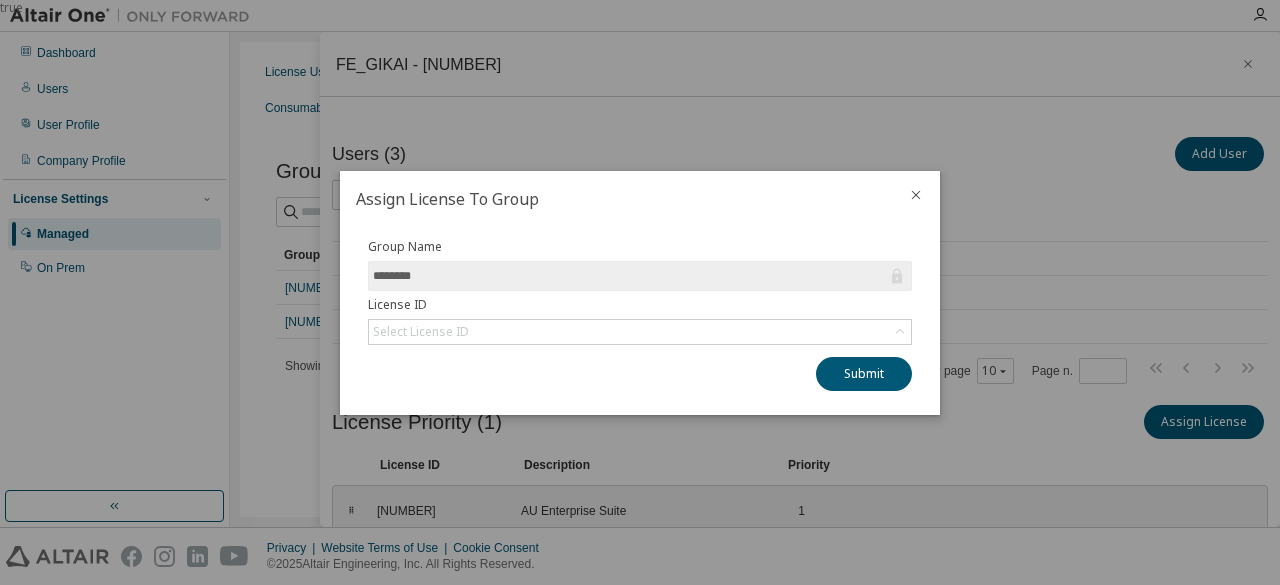 click on "********" at bounding box center (630, 276) 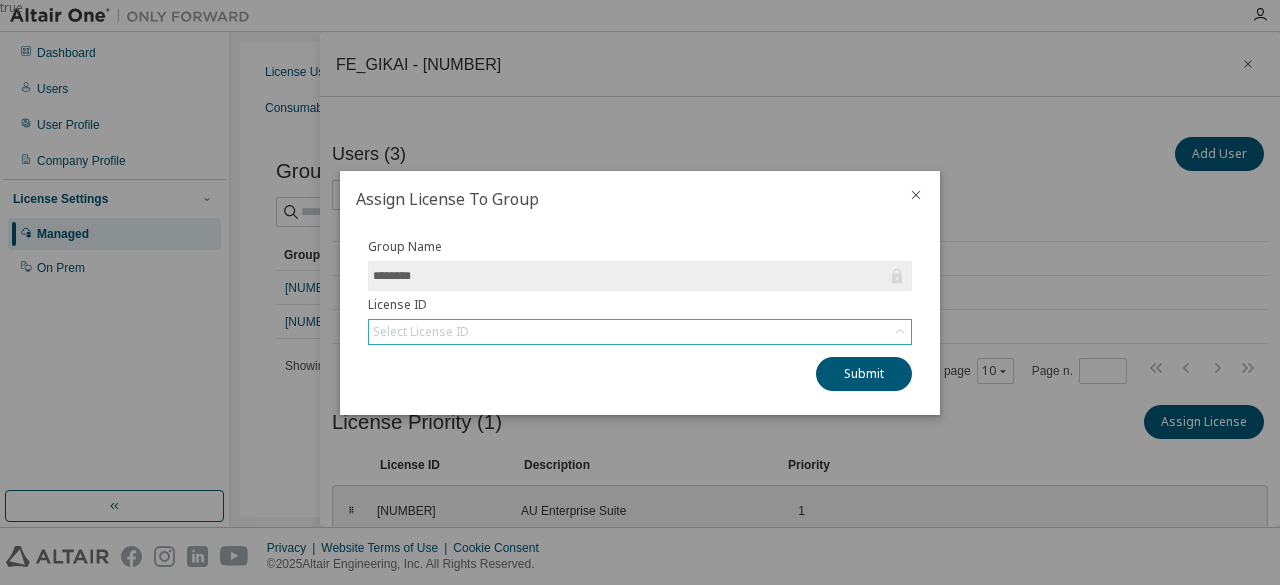 click on "Select License ID" at bounding box center [640, 332] 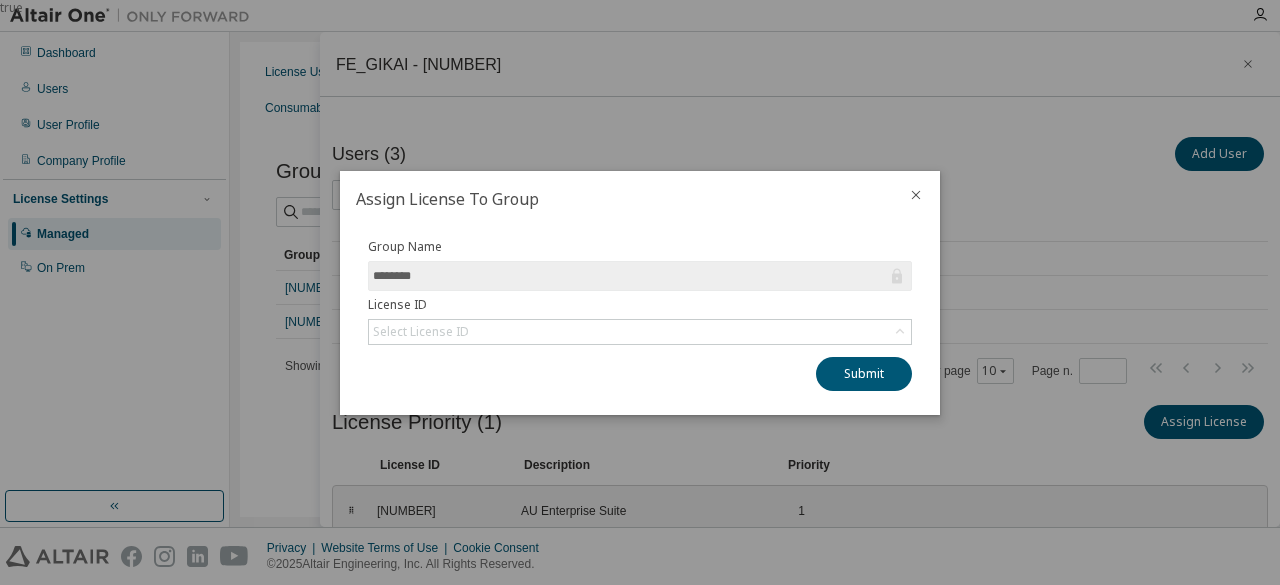 click at bounding box center [916, 197] 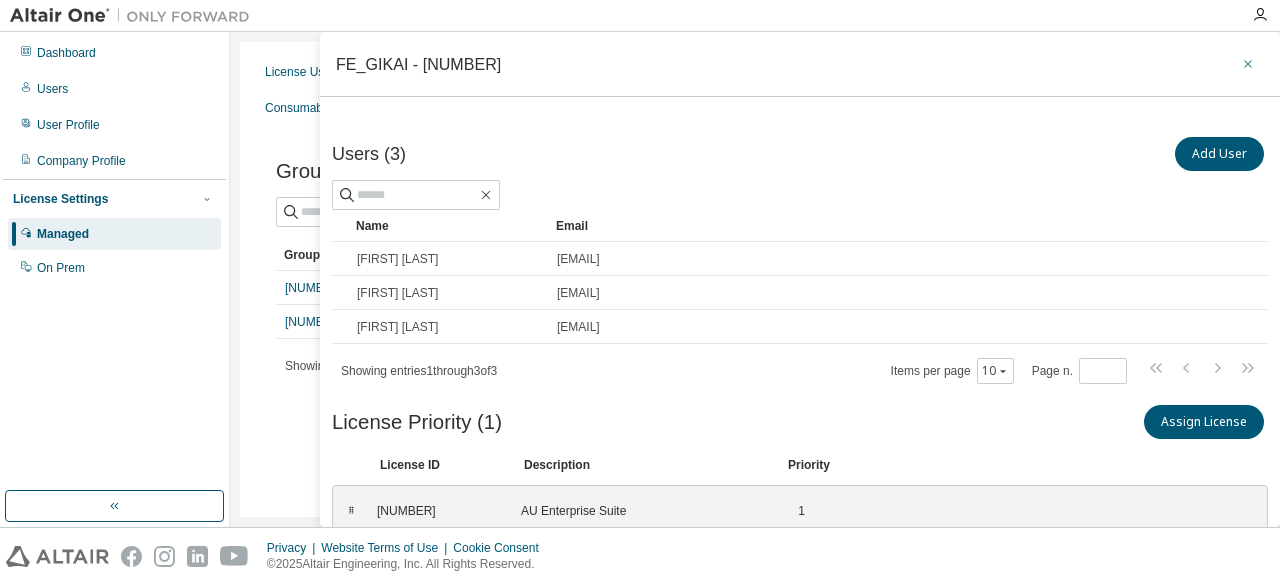 click 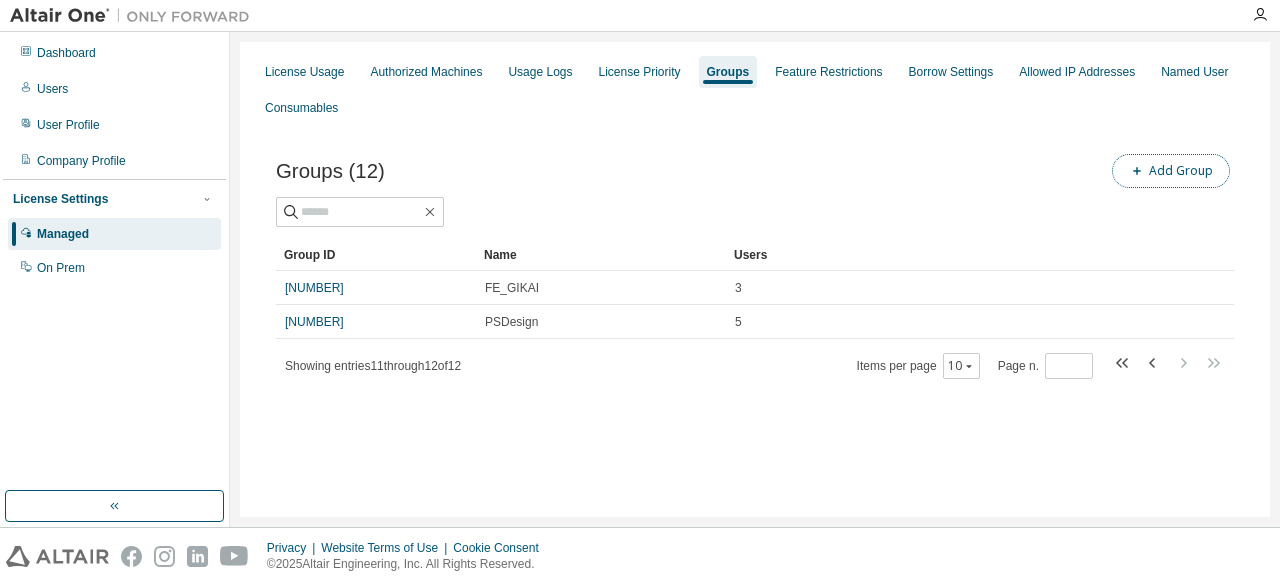click on "Add Group" at bounding box center (1171, 171) 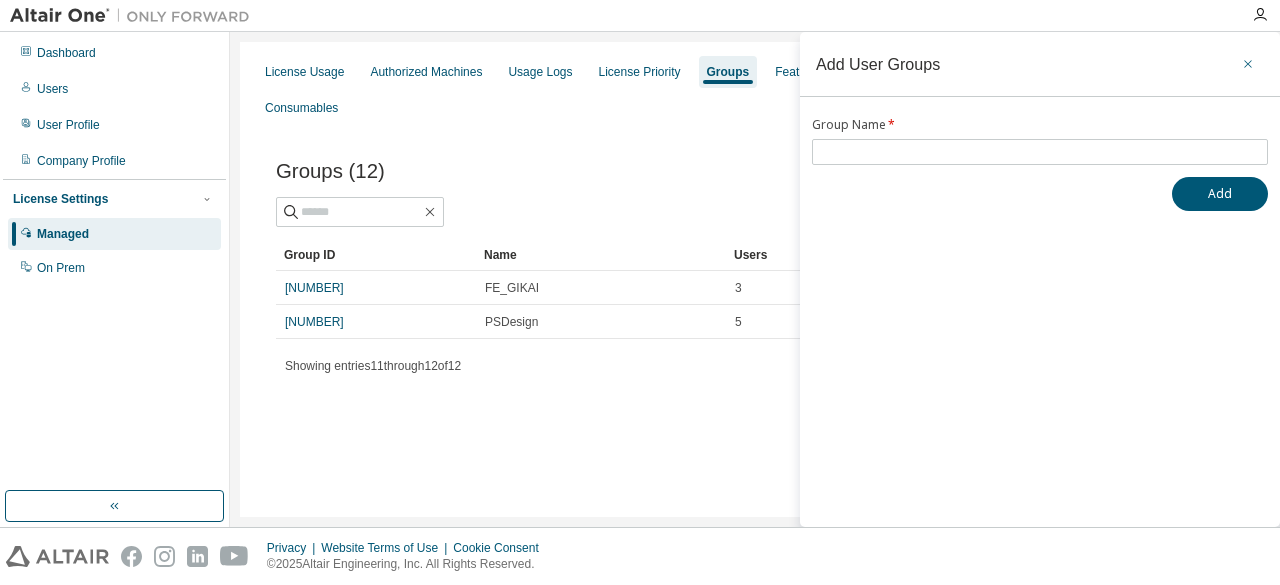 click 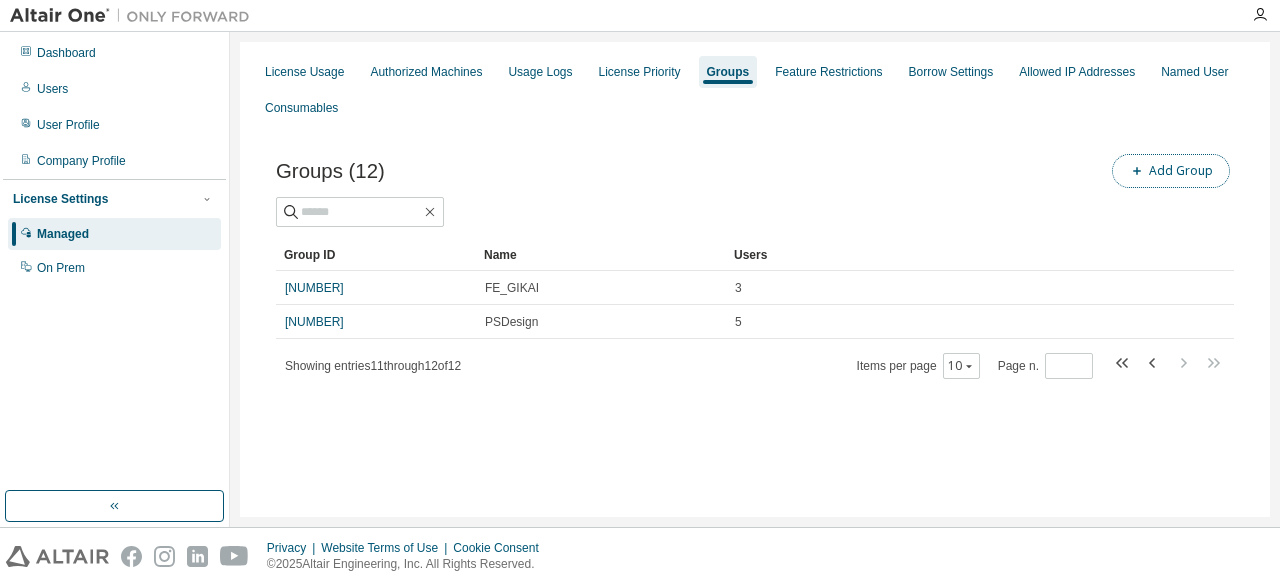 click on "Add Group" at bounding box center [1171, 171] 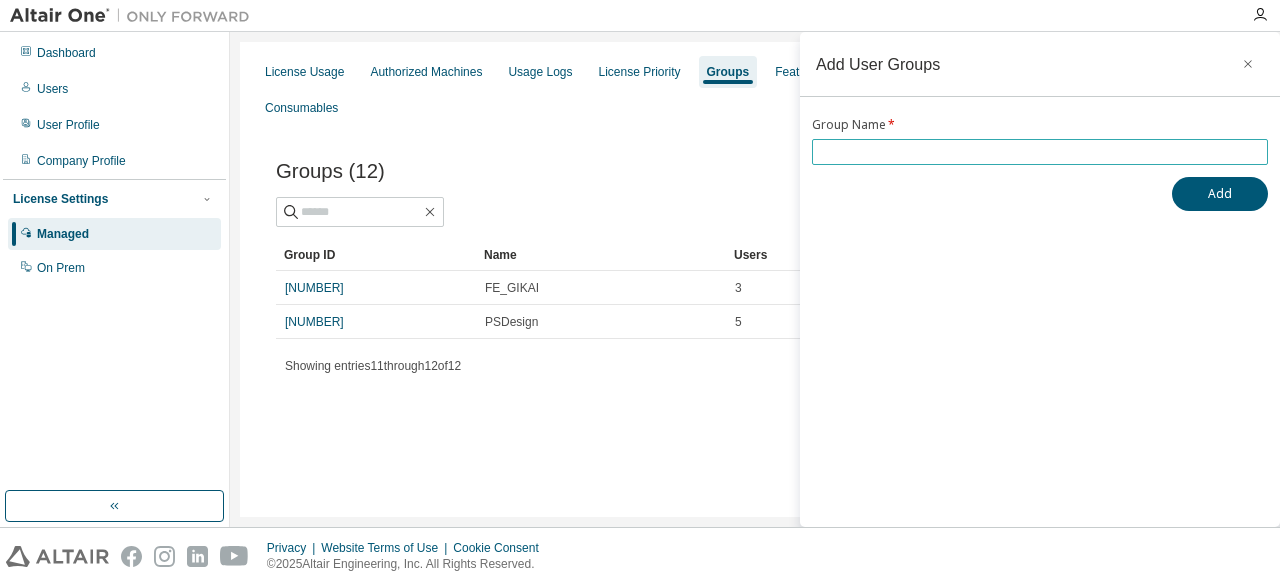 click at bounding box center (1040, 152) 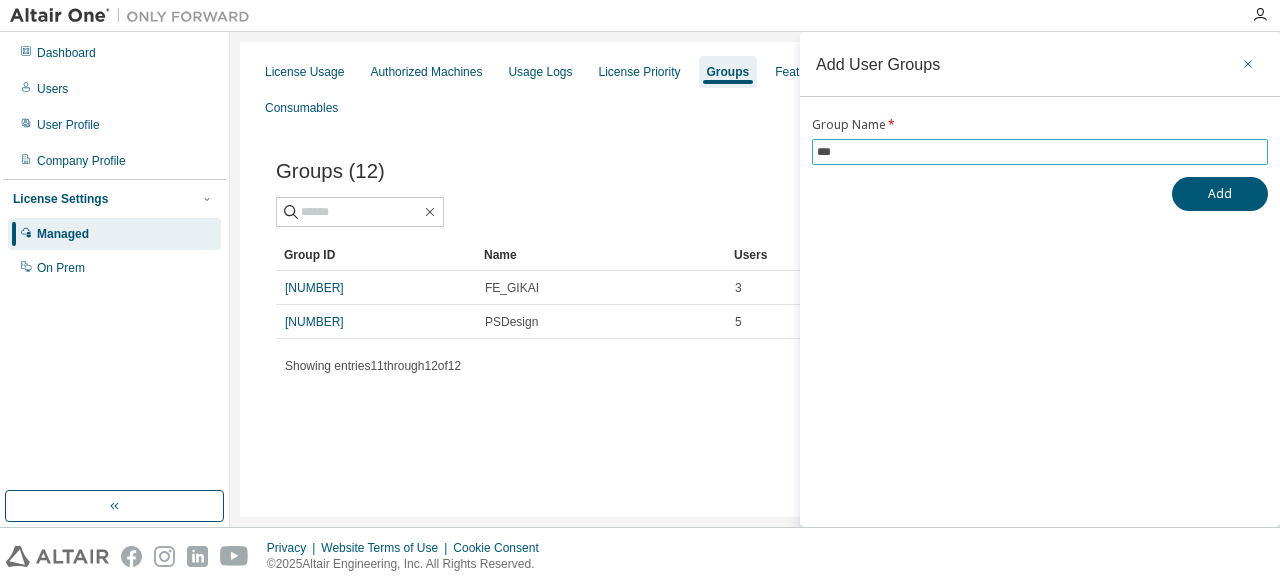 type on "***" 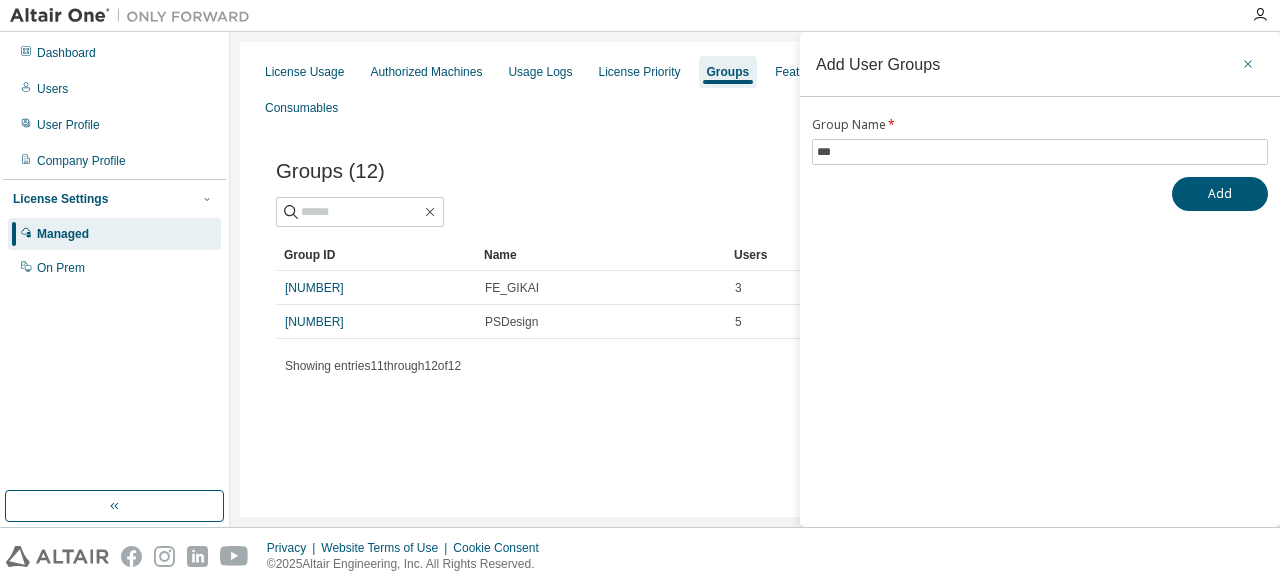 click 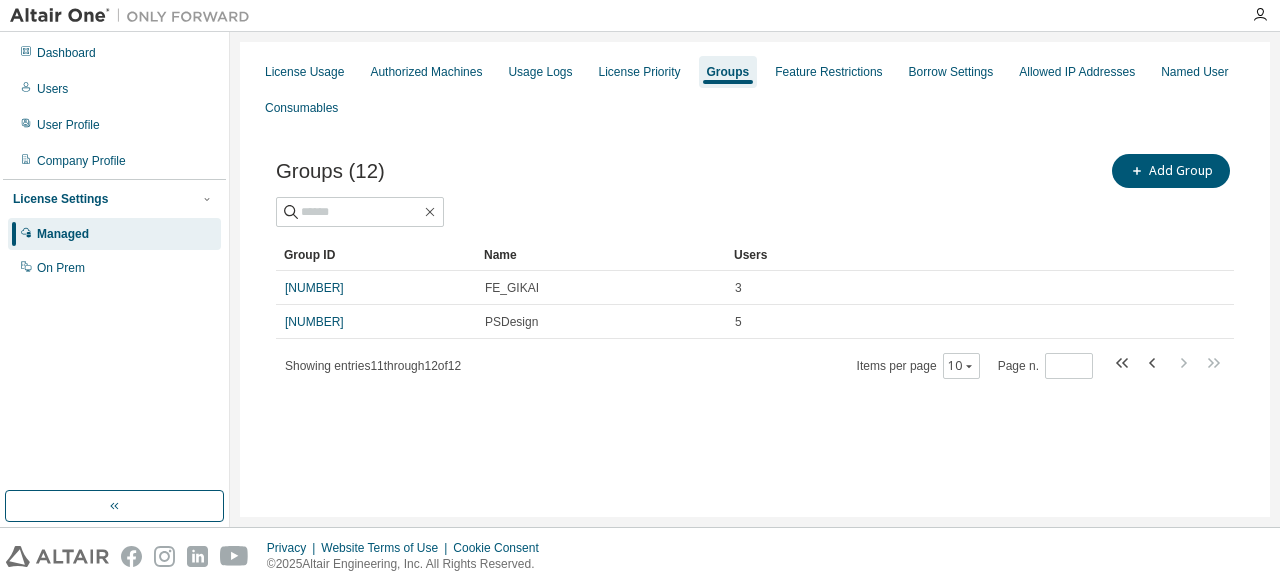 click at bounding box center (1168, 365) 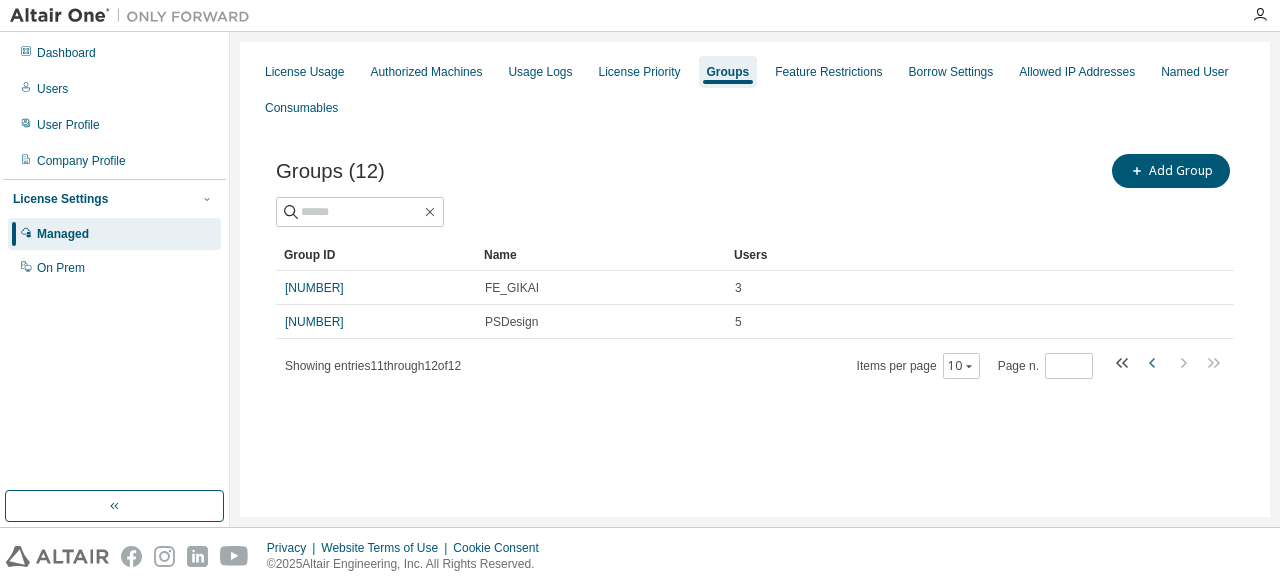 click 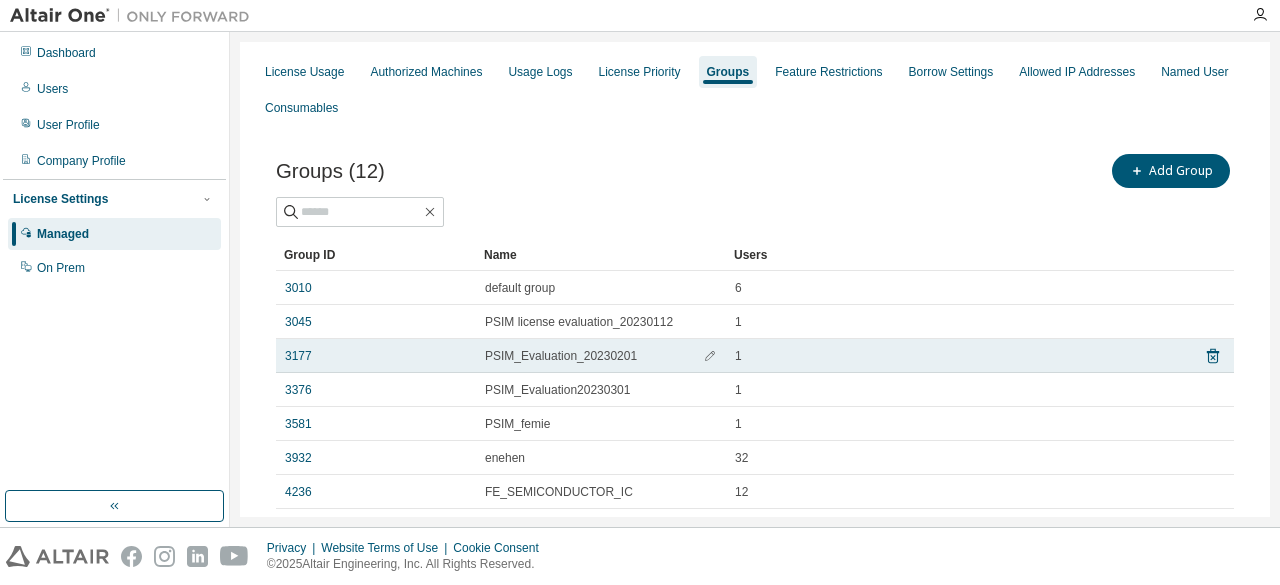scroll, scrollTop: 100, scrollLeft: 0, axis: vertical 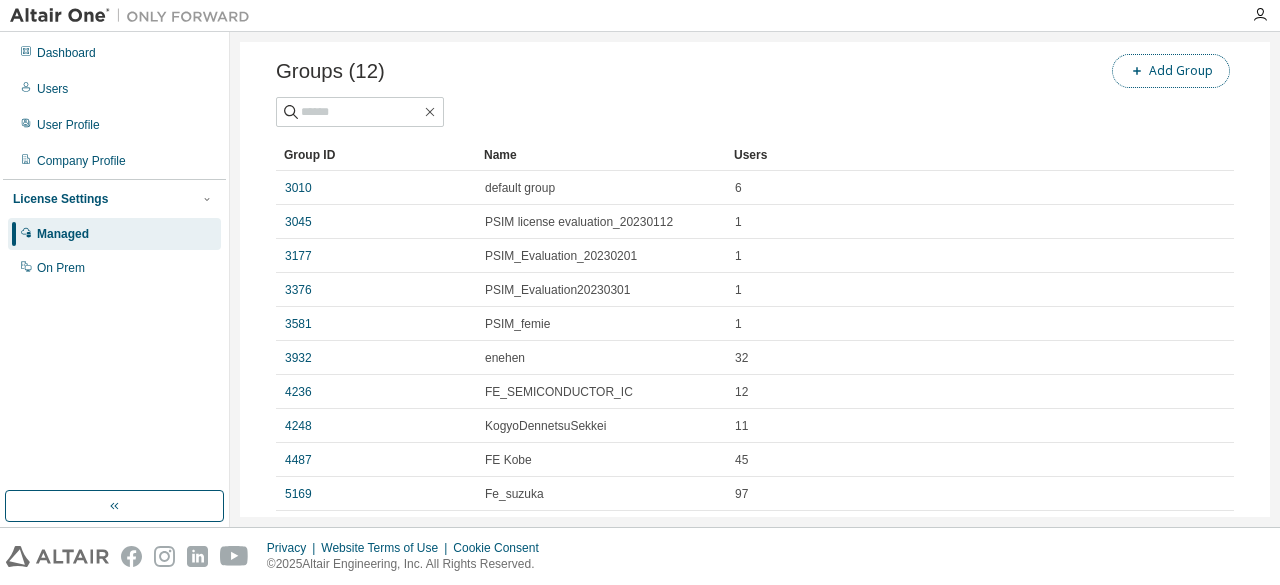 click on "Add Group" at bounding box center (1171, 71) 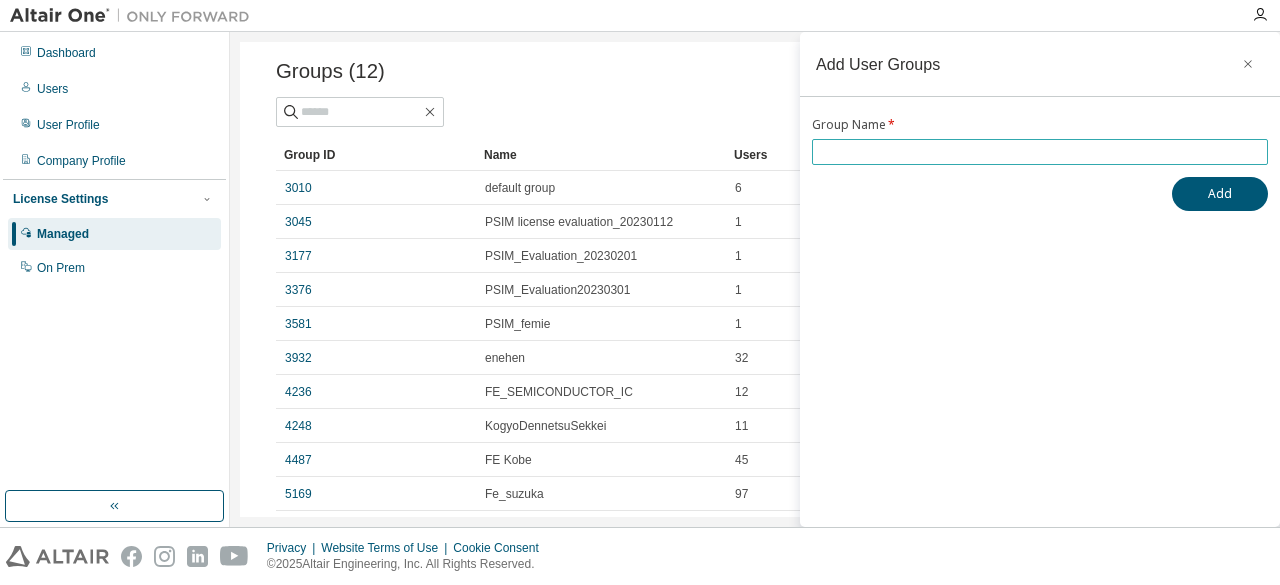 click at bounding box center (1040, 152) 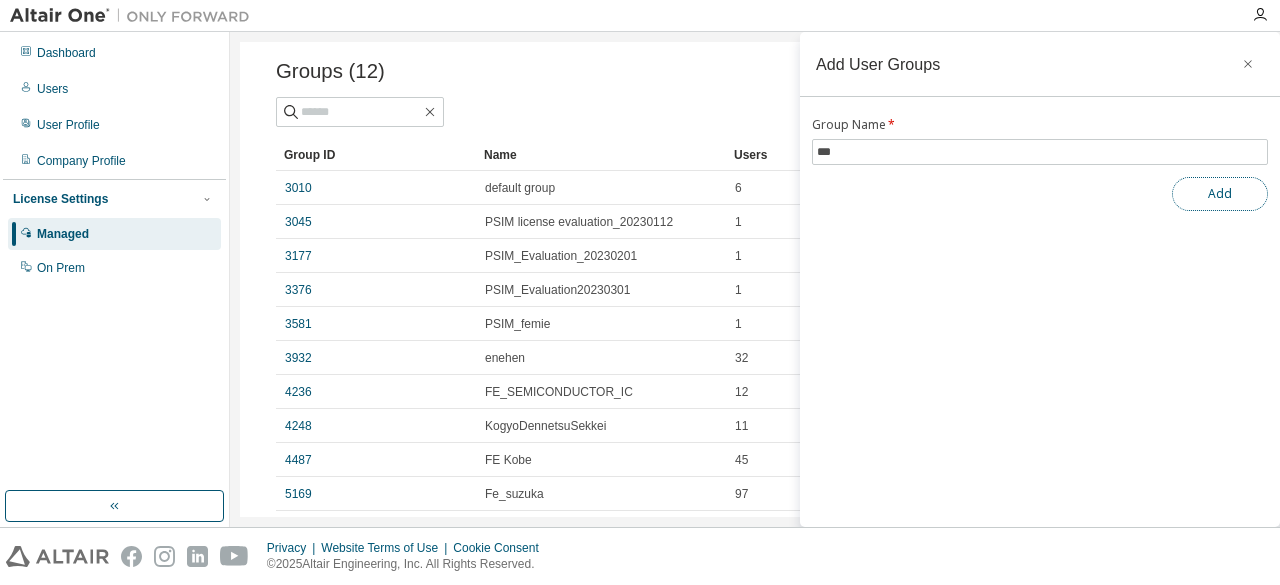 click on "Add" at bounding box center [1220, 194] 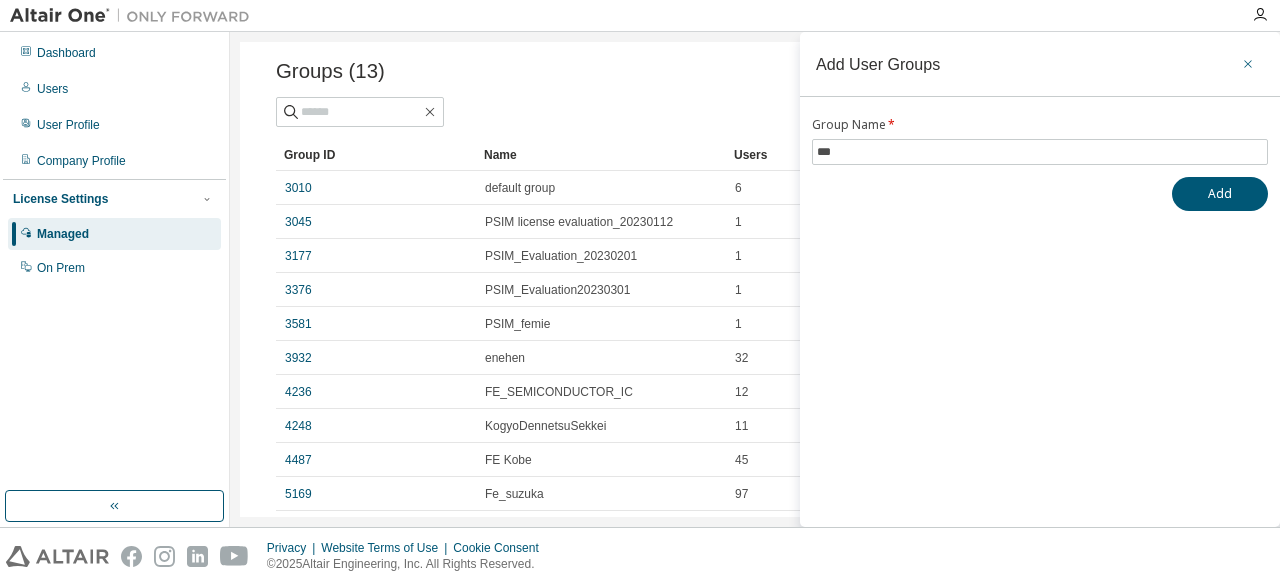 click 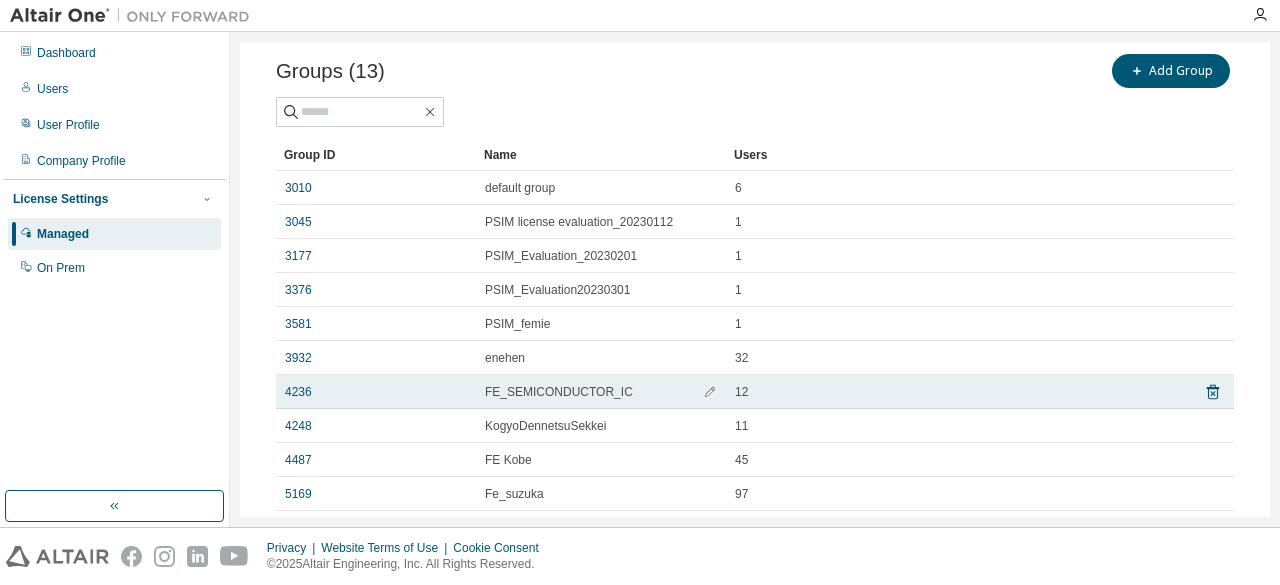 scroll, scrollTop: 197, scrollLeft: 0, axis: vertical 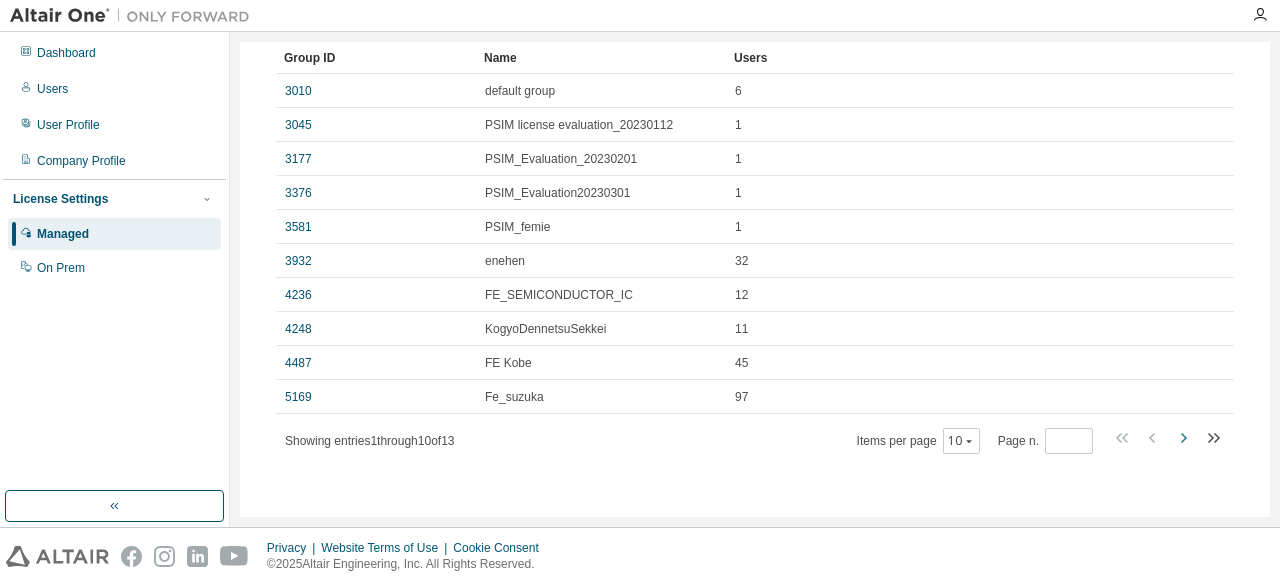 click 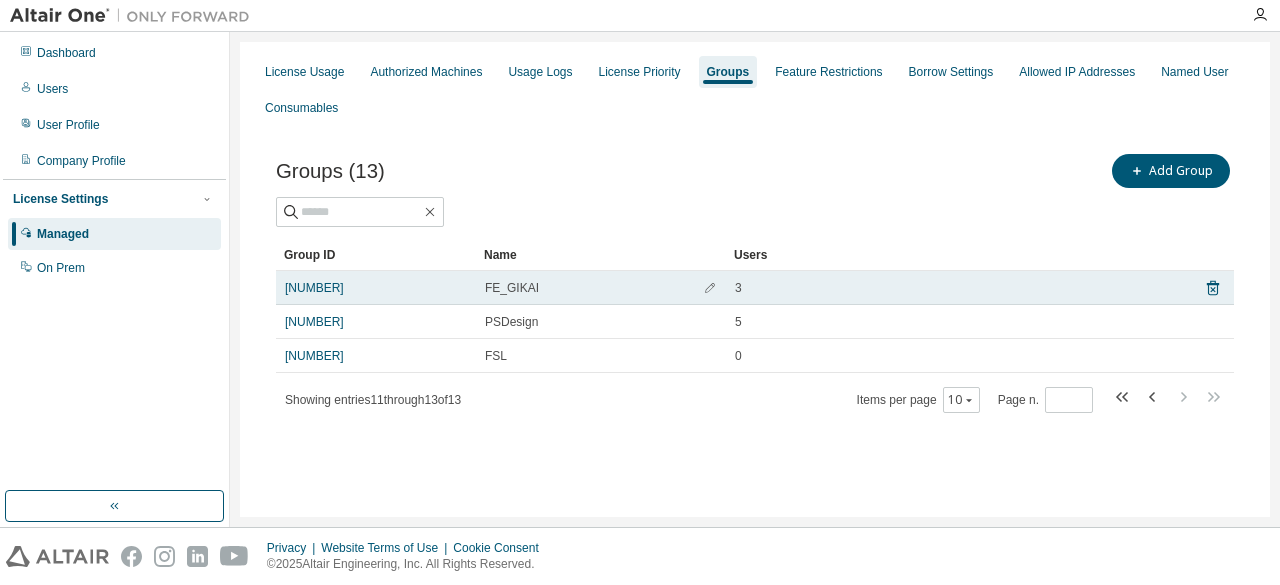 click on "FE_GIKAI" at bounding box center (601, 288) 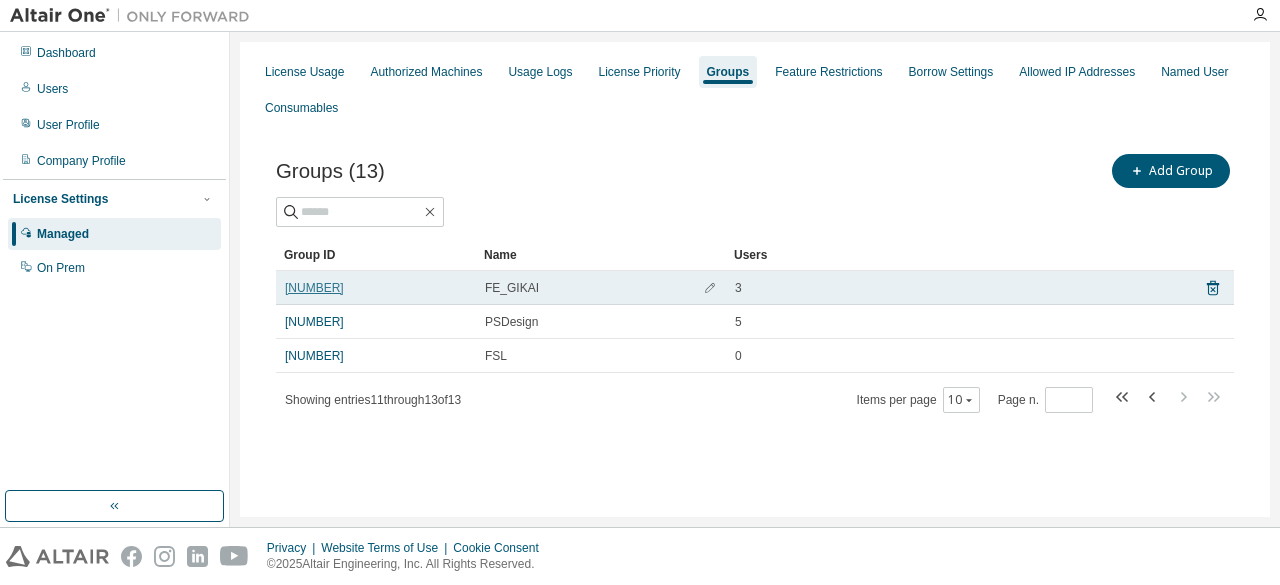 click on "[NUMBER]" at bounding box center (314, 288) 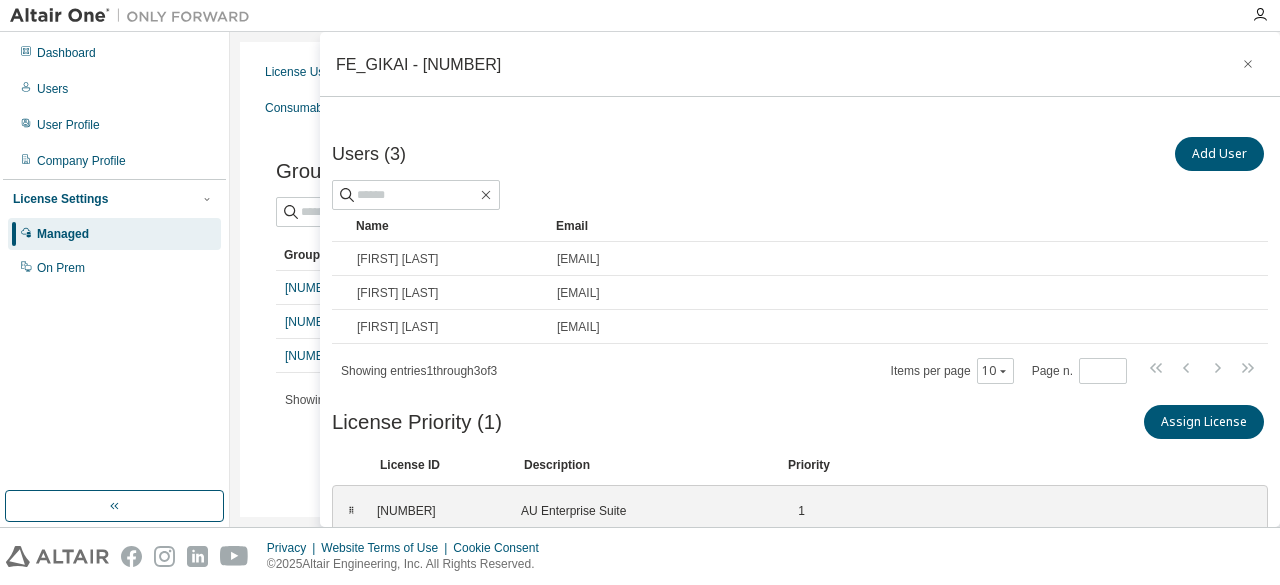 scroll, scrollTop: 21, scrollLeft: 0, axis: vertical 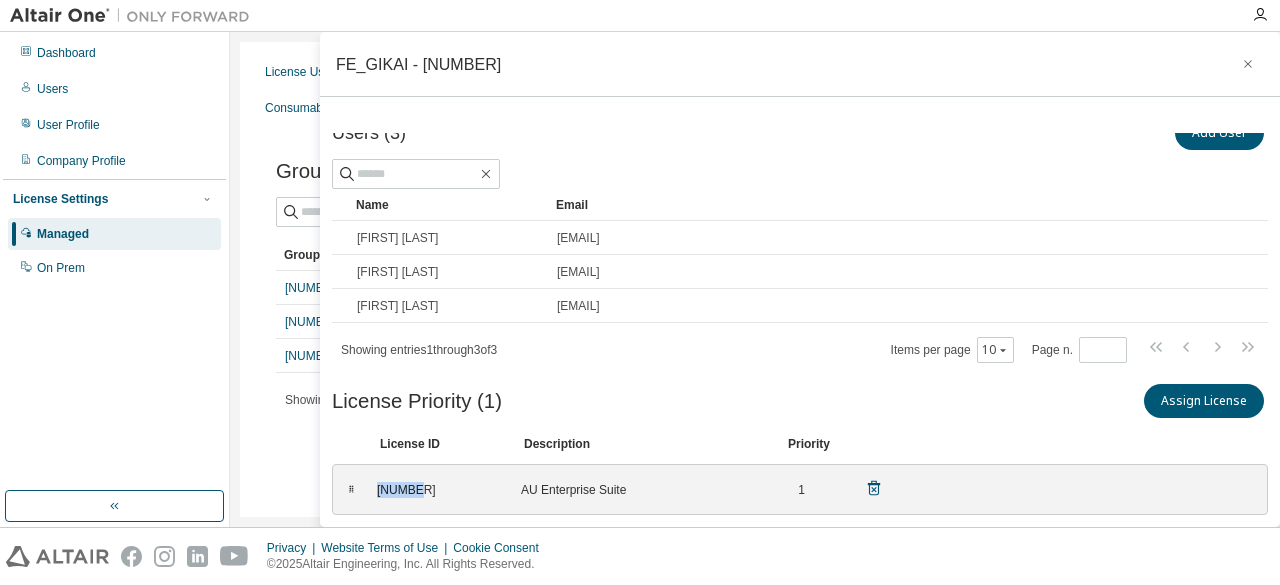 drag, startPoint x: 376, startPoint y: 491, endPoint x: 420, endPoint y: 489, distance: 44.04543 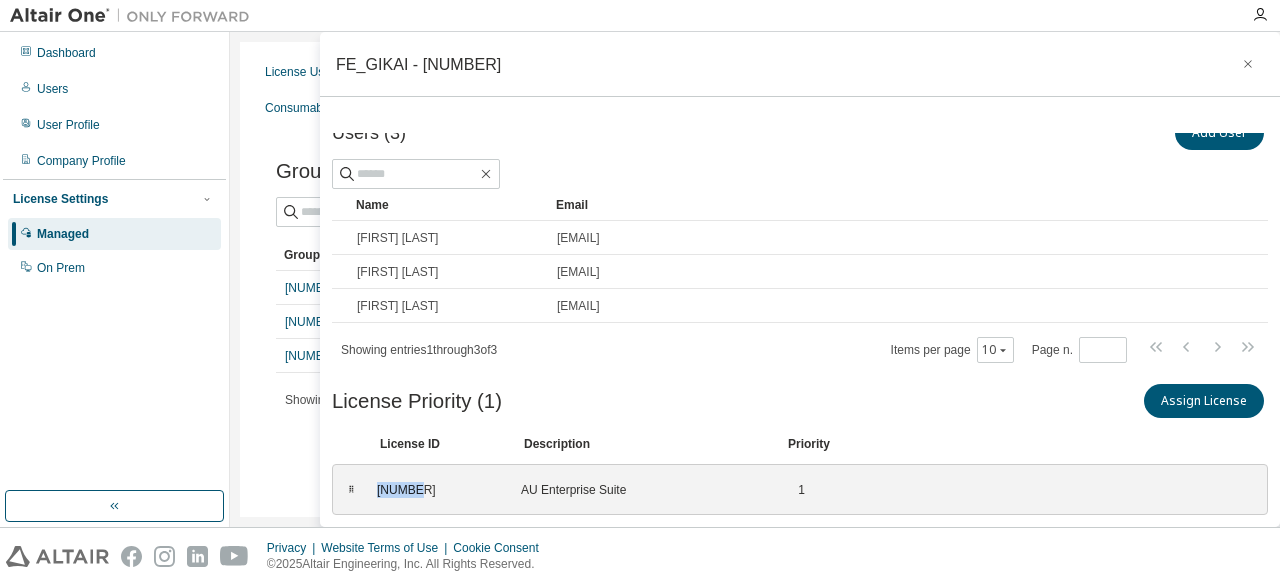 scroll, scrollTop: 0, scrollLeft: 0, axis: both 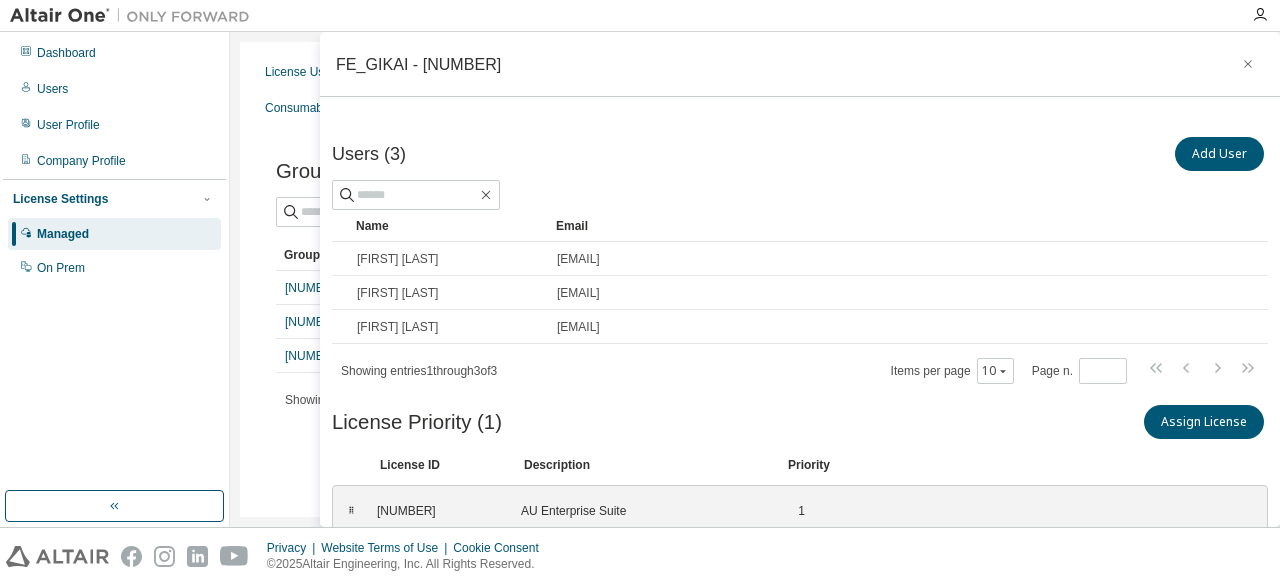 click on "Groups ([NUMBER]) Add Group Clear Load Save Save As Field Operator Value Select filter Select operand Add criteria Search Group ID Name Users   [NUMBER] FE_GIKAI [NUMBER]   [NUMBER] PSDesign [NUMBER]   [NUMBER] FSL [NUMBER] Showing entries  [NUMBER]  through  [NUMBER]  of  [NUMBER] Items per page [NUMBER] Page n. *" at bounding box center (755, 296) 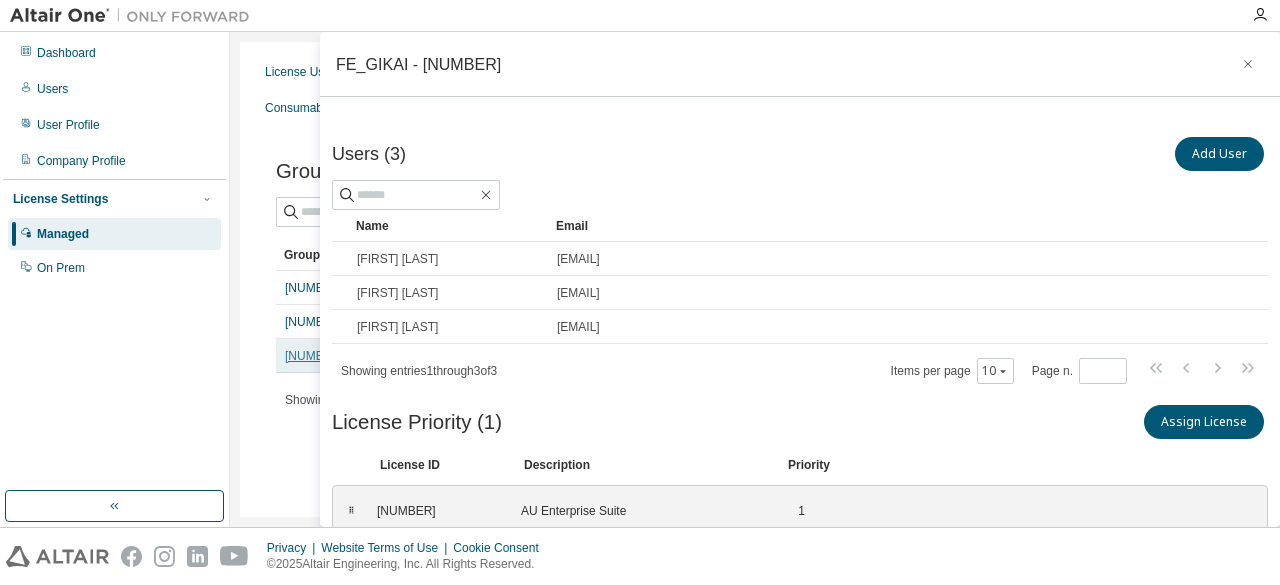 click on "[NUMBER]" at bounding box center (314, 356) 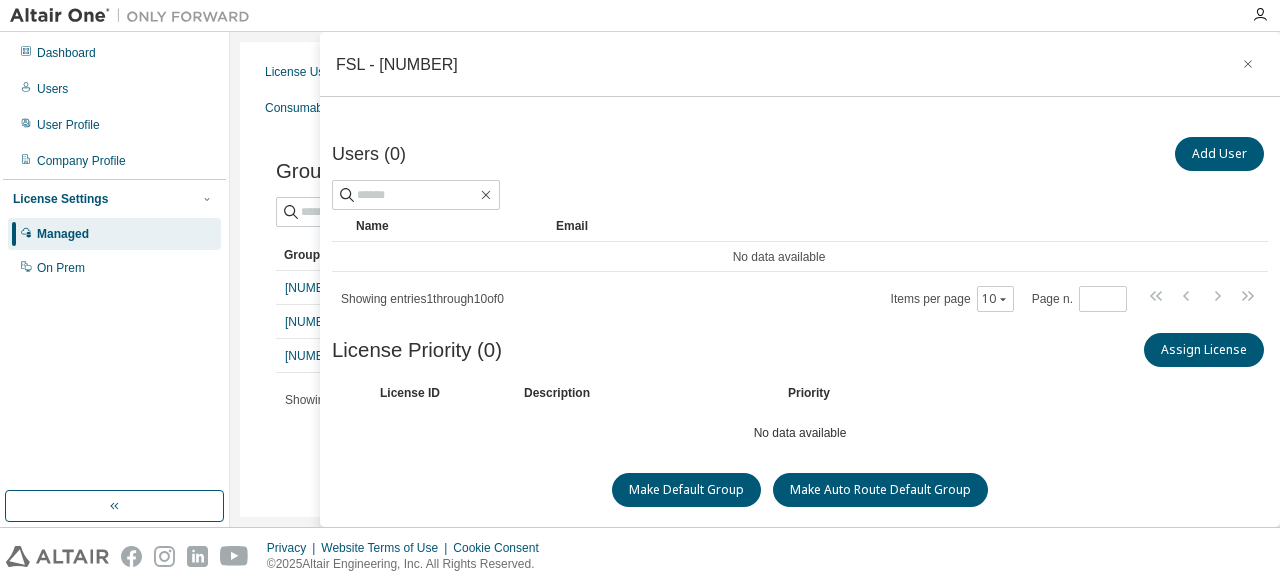 scroll, scrollTop: 73, scrollLeft: 0, axis: vertical 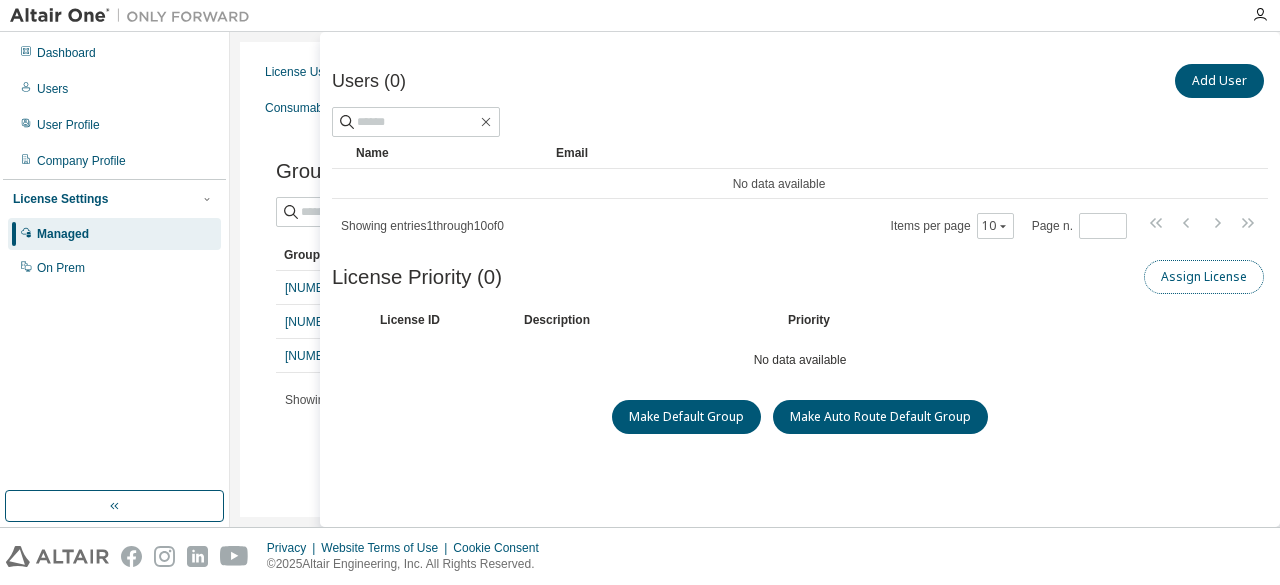 click on "Assign License" at bounding box center [1204, 277] 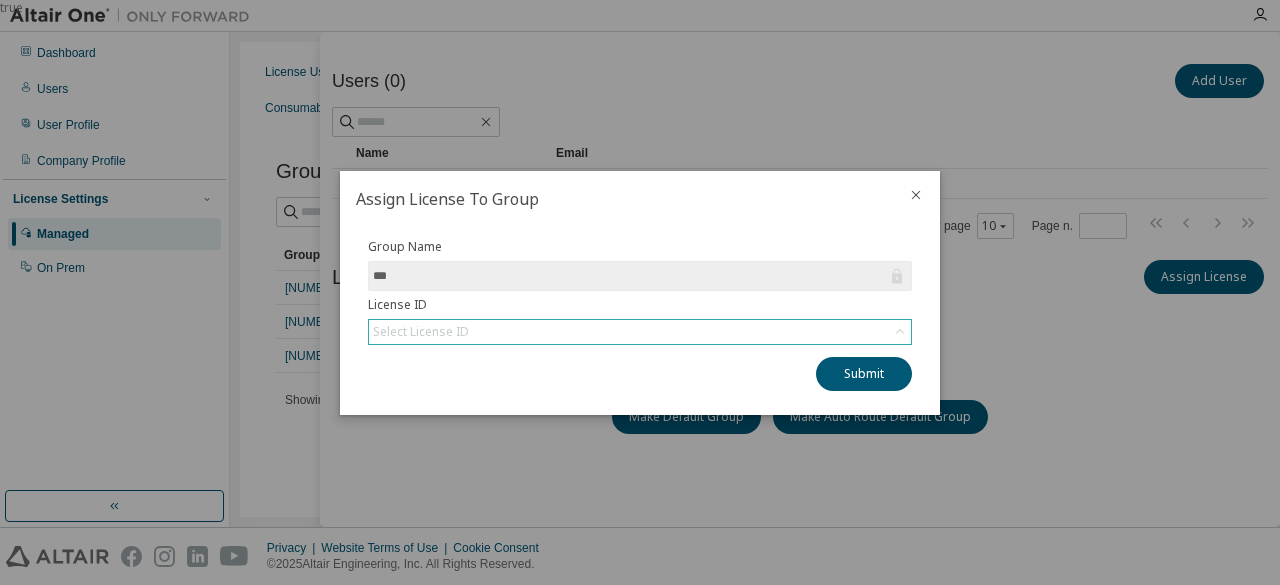 click on "Select License ID" at bounding box center (421, 332) 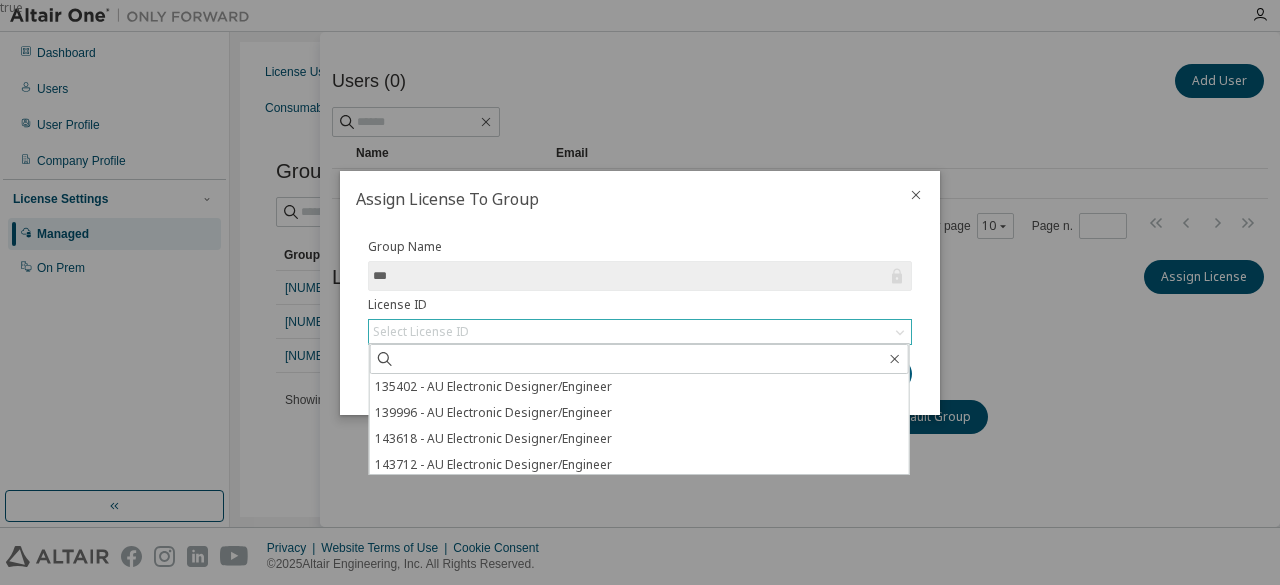 scroll, scrollTop: 82, scrollLeft: 0, axis: vertical 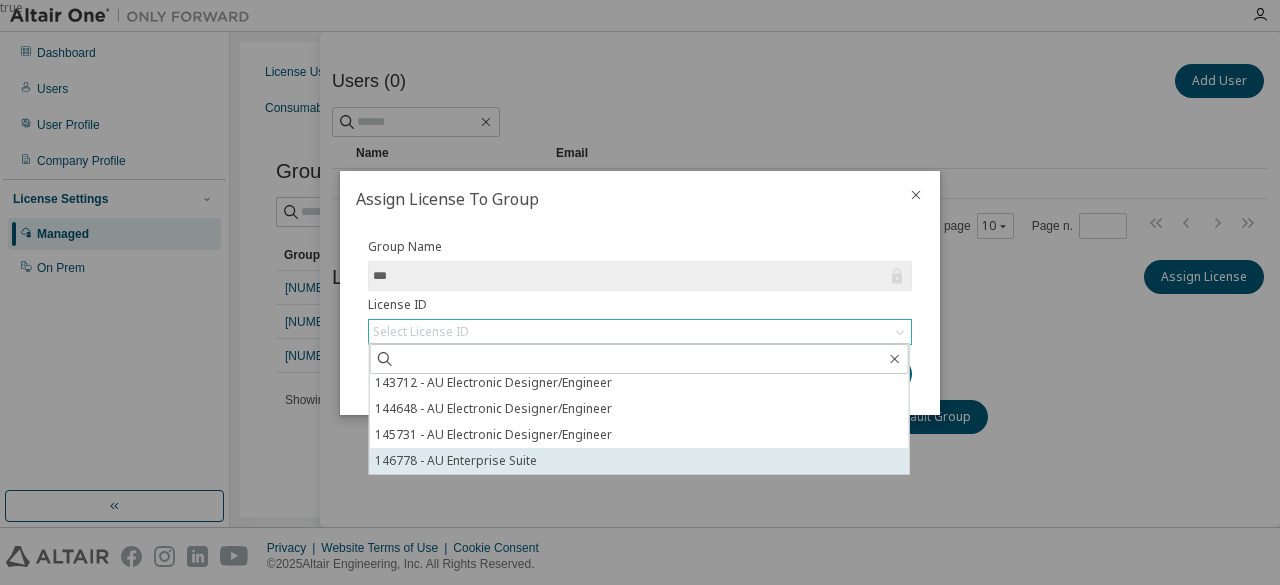 click on "146778 - AU Enterprise Suite" at bounding box center (639, 461) 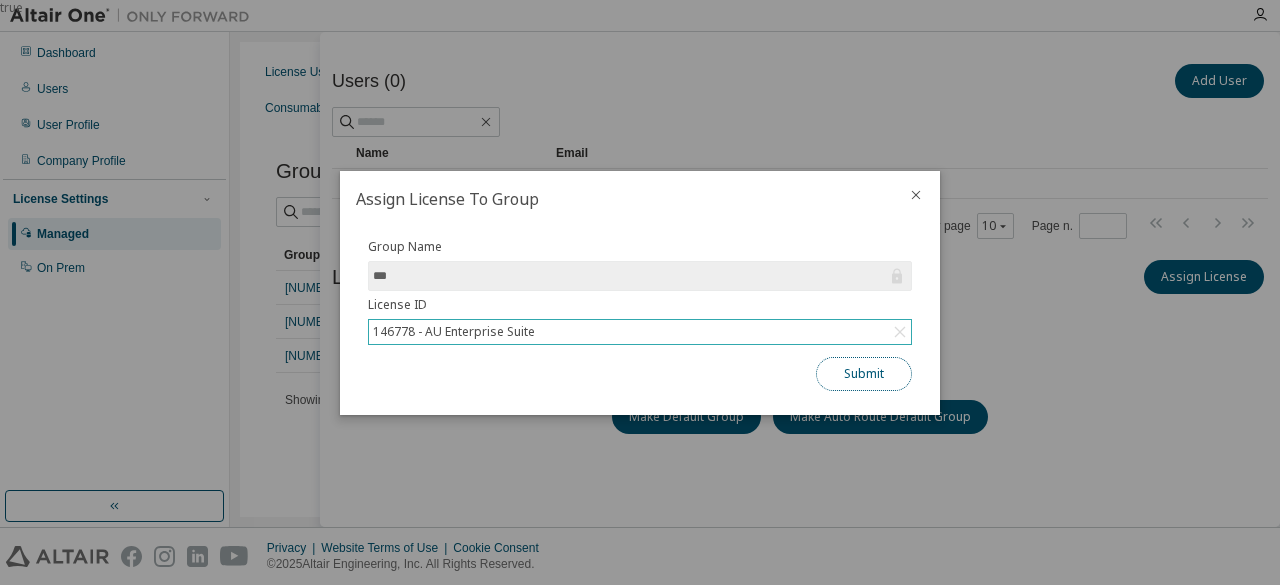click on "Submit" at bounding box center (864, 374) 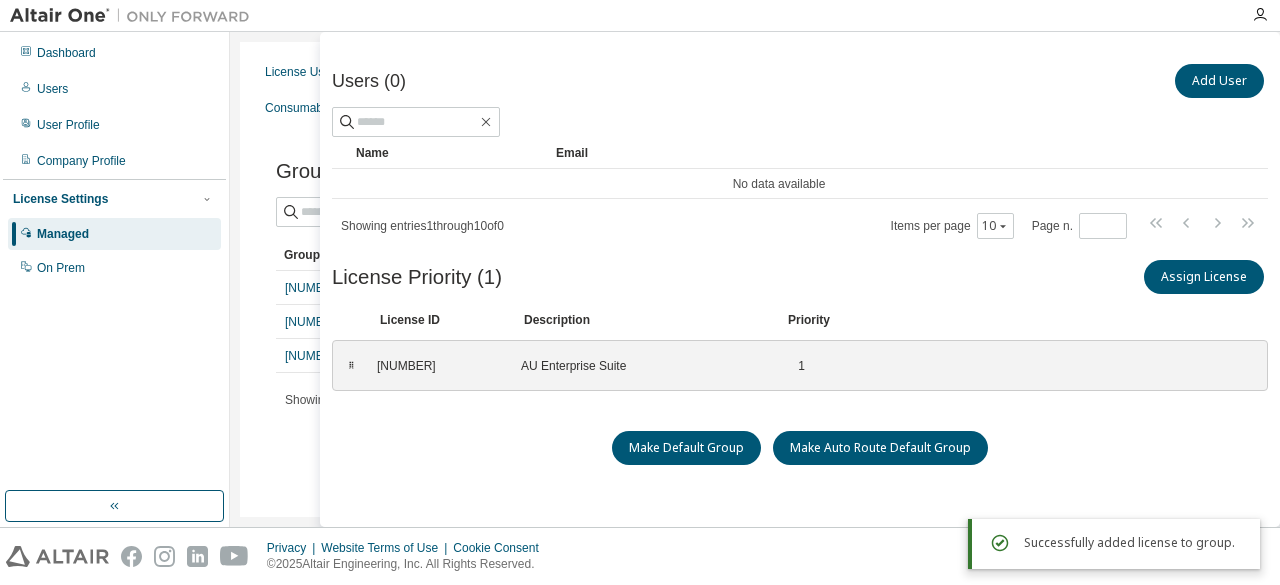 click on "License Usage Authorized Machines Usage Logs License Priority Groups Feature Restrictions Borrow Settings Allowed IP Addresses Named User Consumables Groups ([NUMBER]) Add Group Clear Load Save Save As Field Operator Value Select filter Select operand Add criteria Search Group ID Name Users   [NUMBER] FE_GIKAI [NUMBER]   [NUMBER] PSDesign [NUMBER]   [NUMBER] FSL [NUMBER] Showing entries  [NUMBER]  through  [NUMBER]  of  [NUMBER] Items per page [NUMBER] Page n. *" at bounding box center [755, 279] 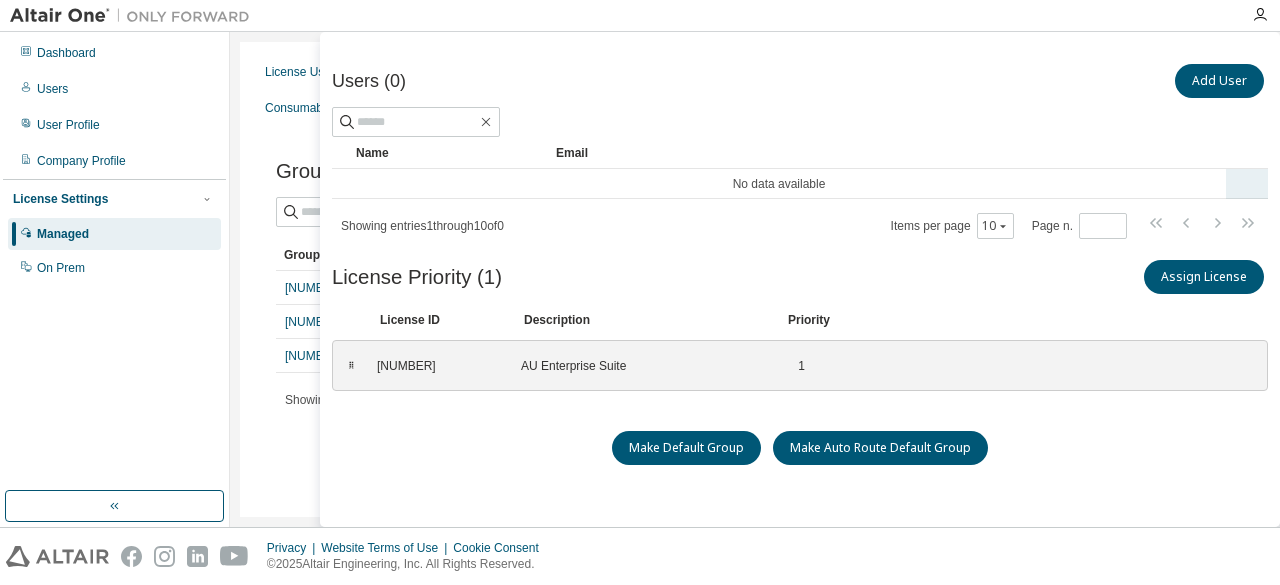 scroll, scrollTop: 0, scrollLeft: 0, axis: both 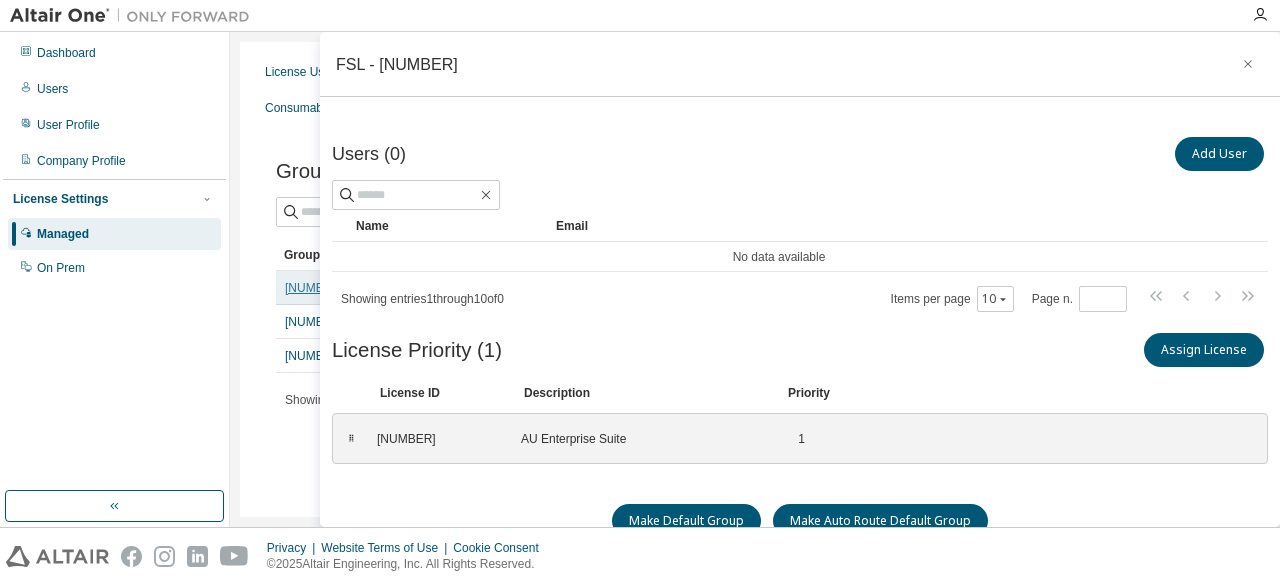 click on "[NUMBER]" at bounding box center (314, 288) 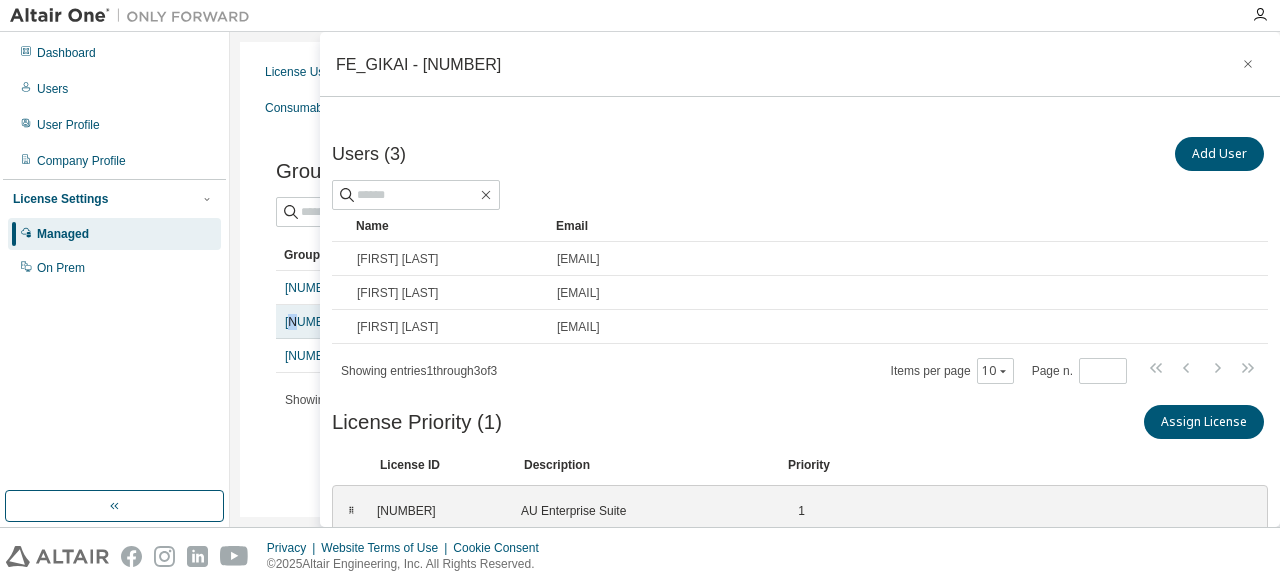 drag, startPoint x: 289, startPoint y: 321, endPoint x: 297, endPoint y: 310, distance: 13.601471 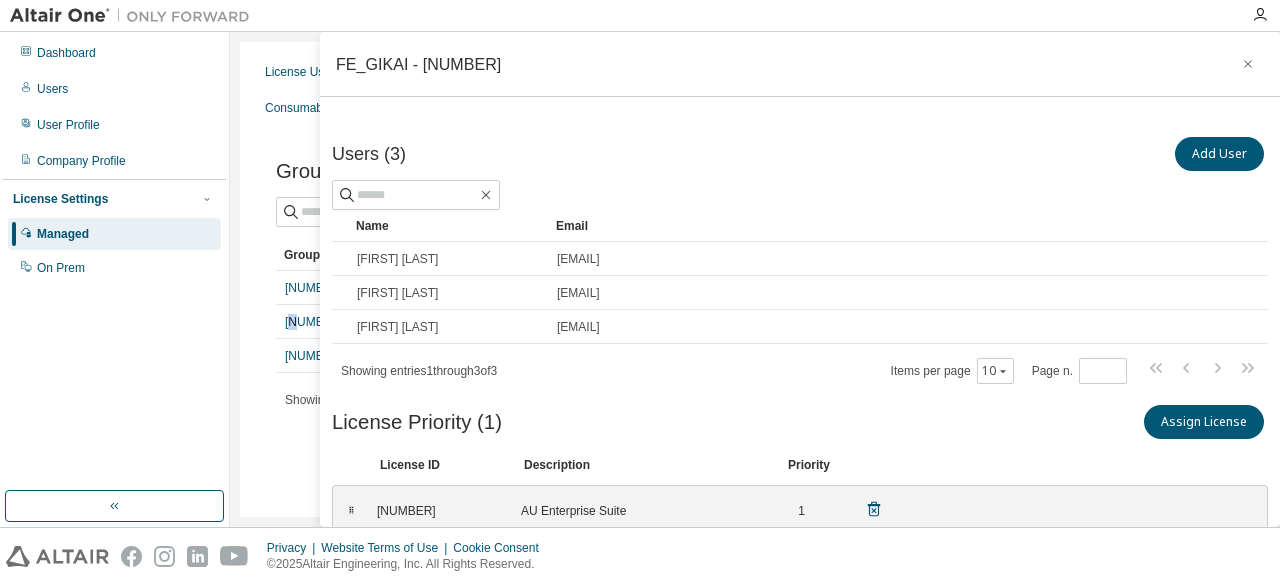 scroll, scrollTop: 21, scrollLeft: 0, axis: vertical 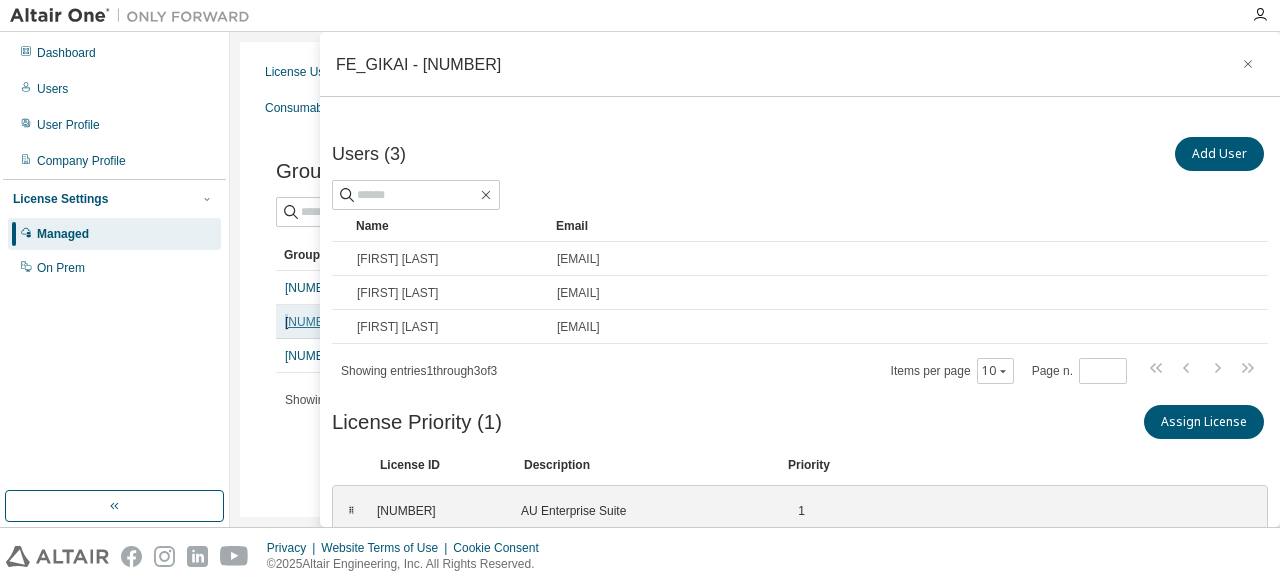click on "[NUMBER]" at bounding box center (376, 322) 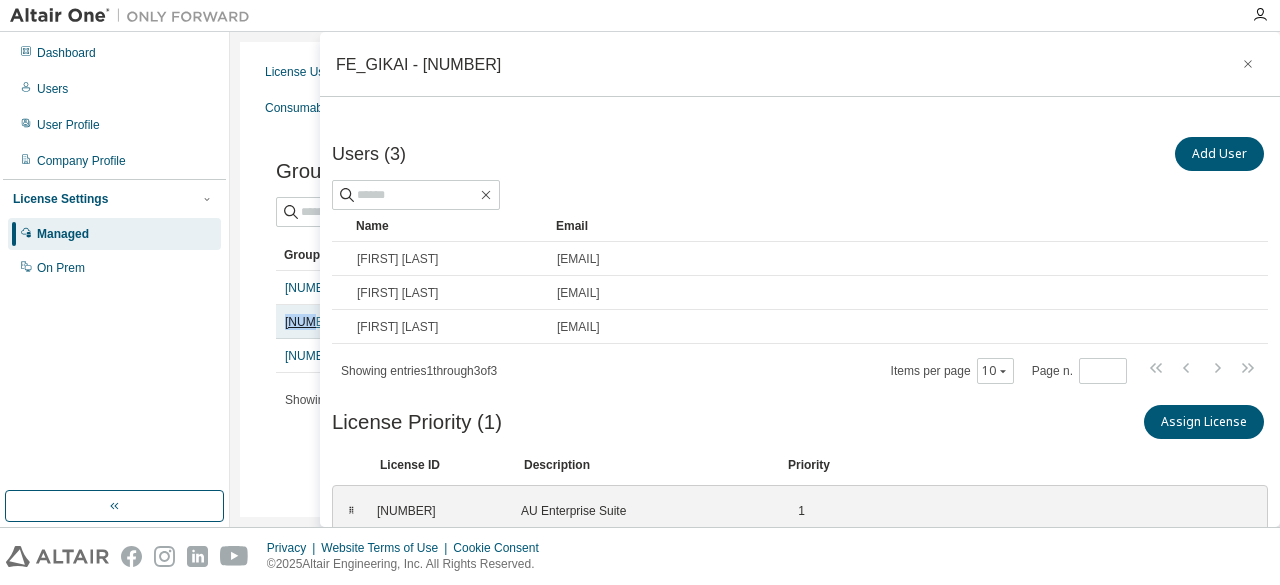 click on "[NUMBER]" at bounding box center (314, 322) 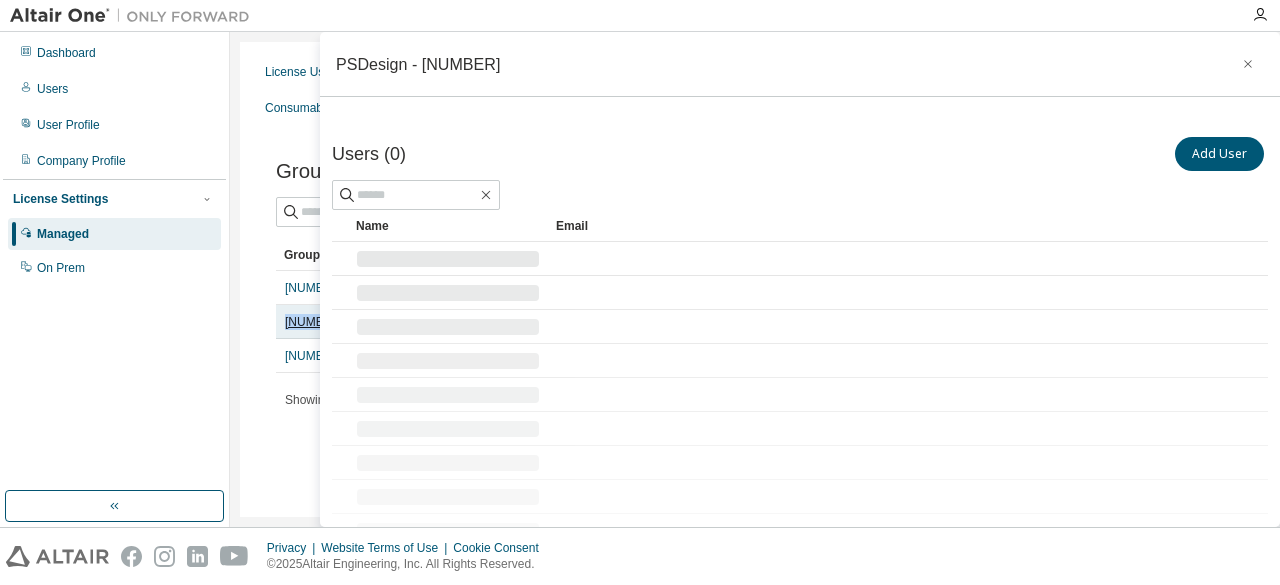 click on "[NUMBER]" at bounding box center [314, 322] 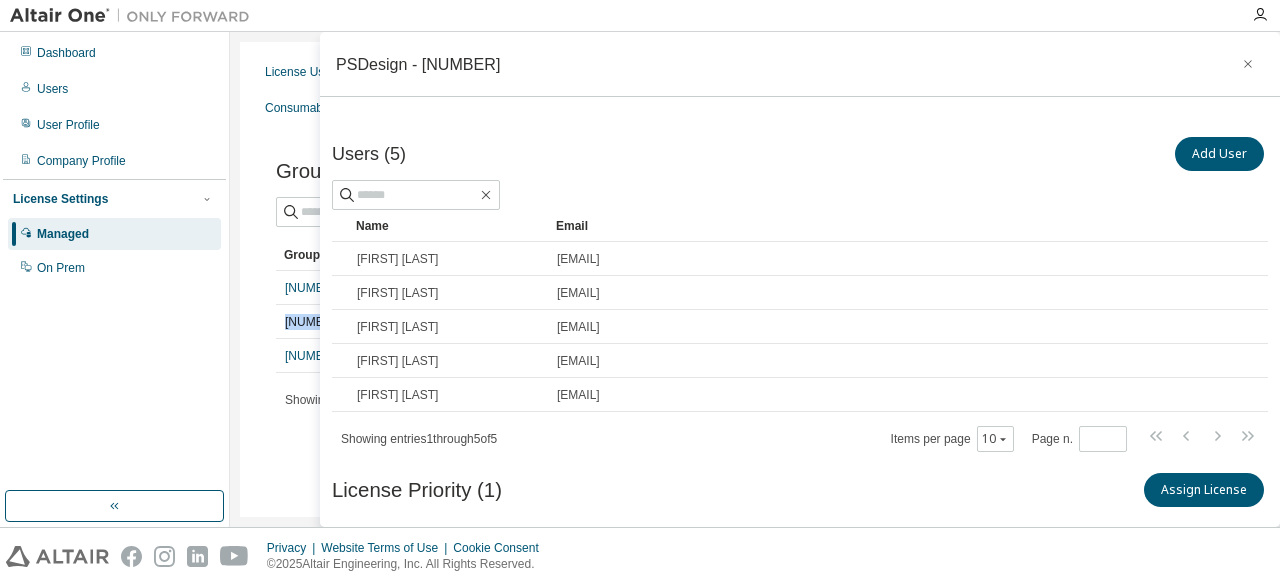 scroll, scrollTop: 89, scrollLeft: 0, axis: vertical 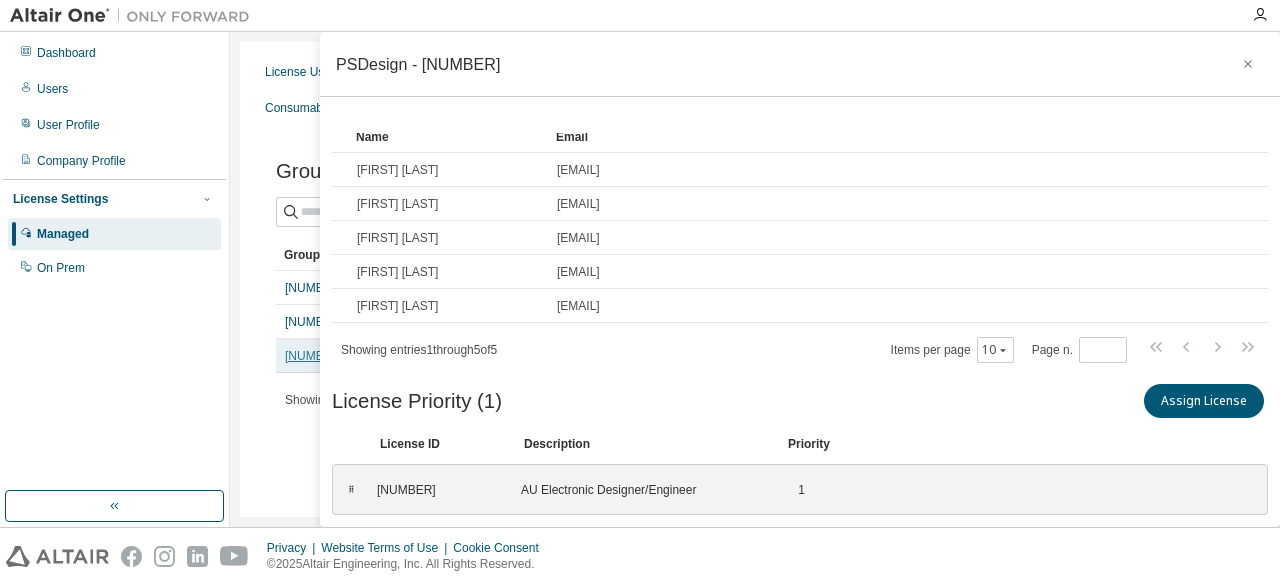 click on "[NUMBER]" at bounding box center [314, 356] 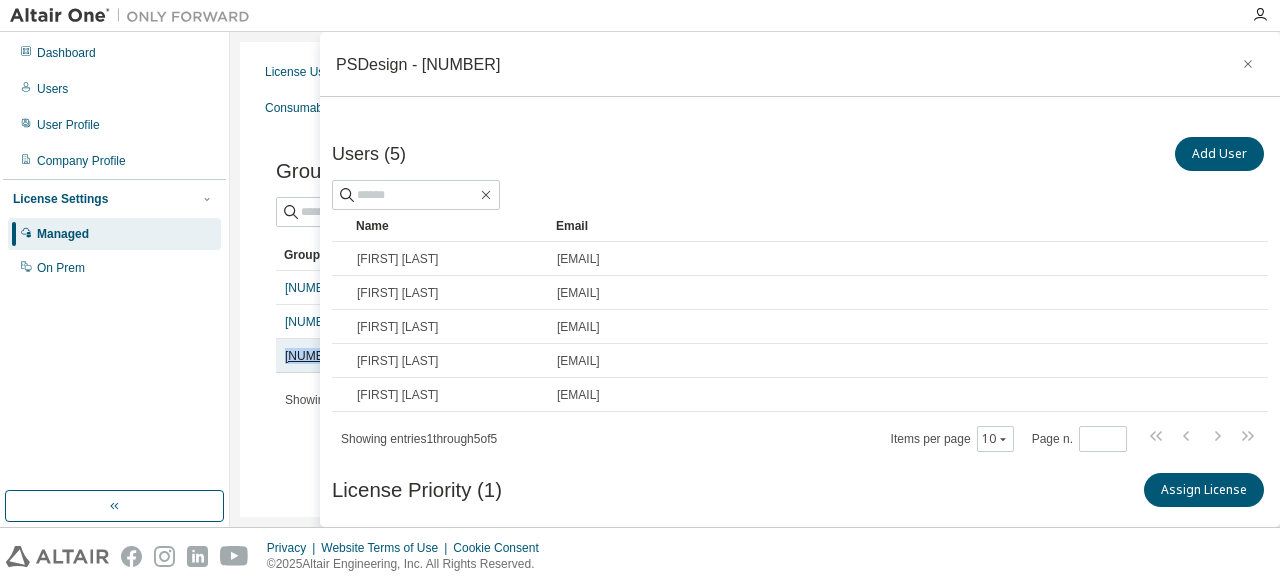 click on "[NUMBER]" at bounding box center (314, 356) 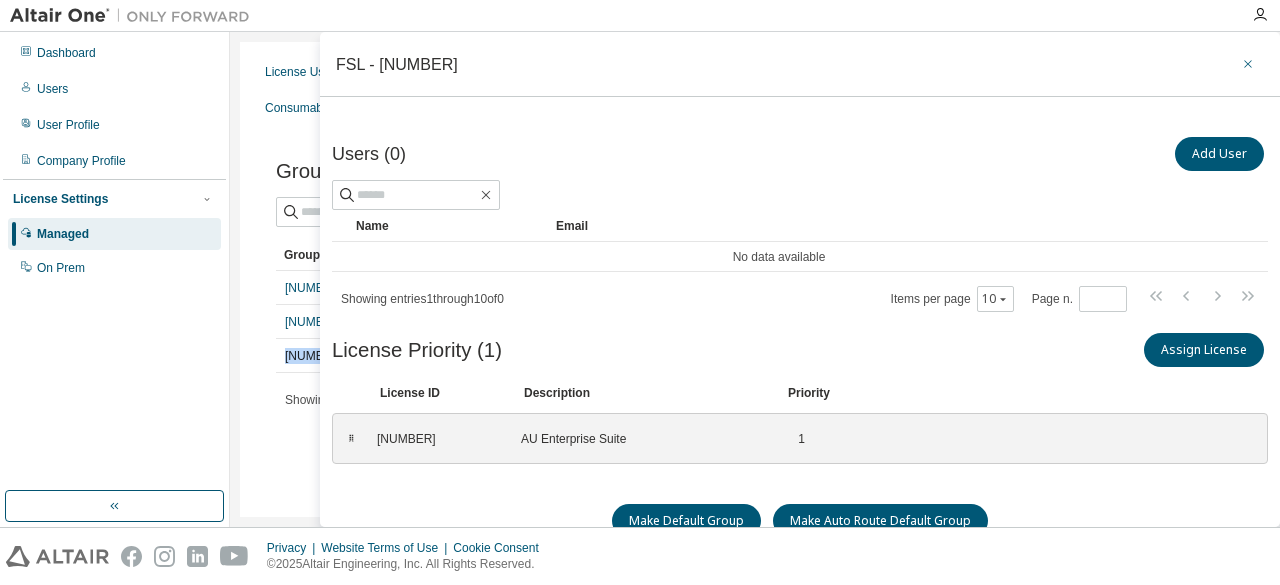 click at bounding box center [1248, 64] 